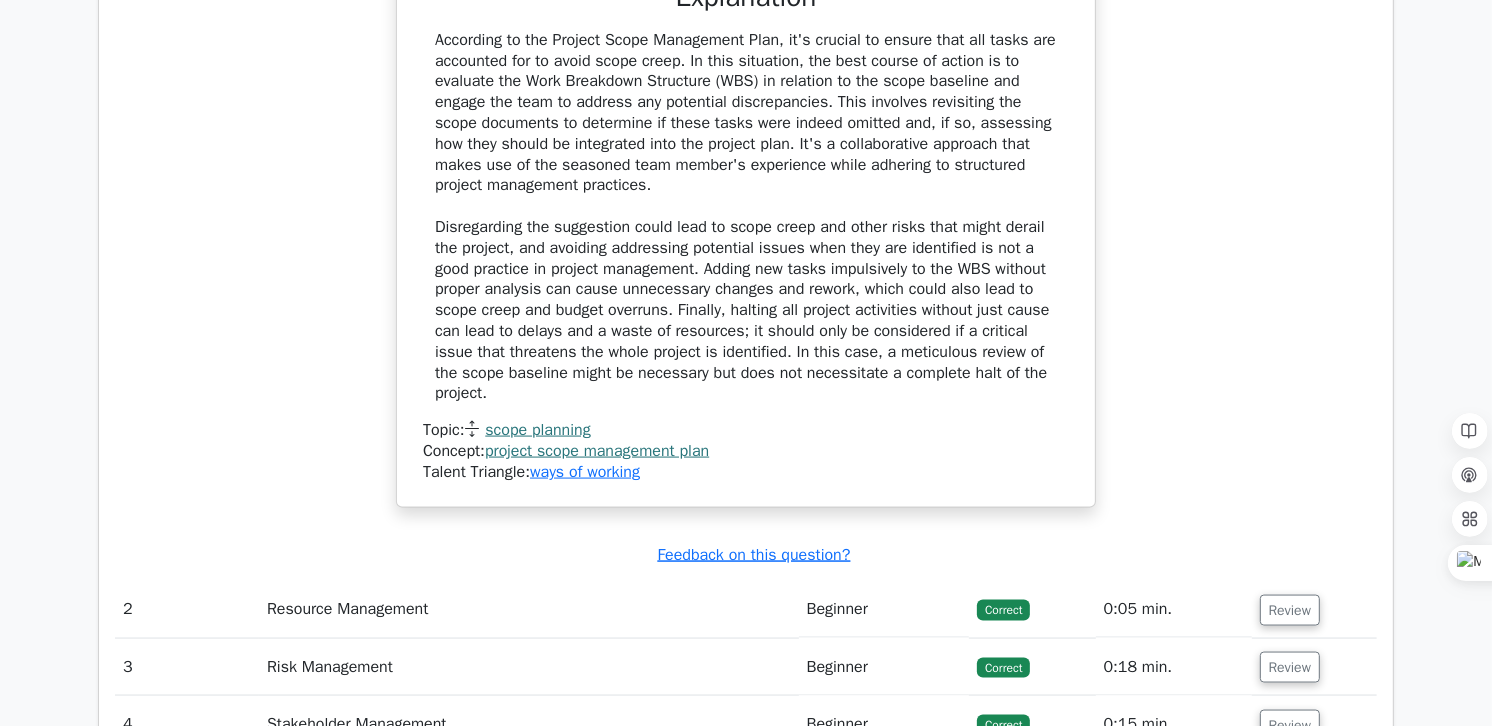 scroll, scrollTop: 0, scrollLeft: 0, axis: both 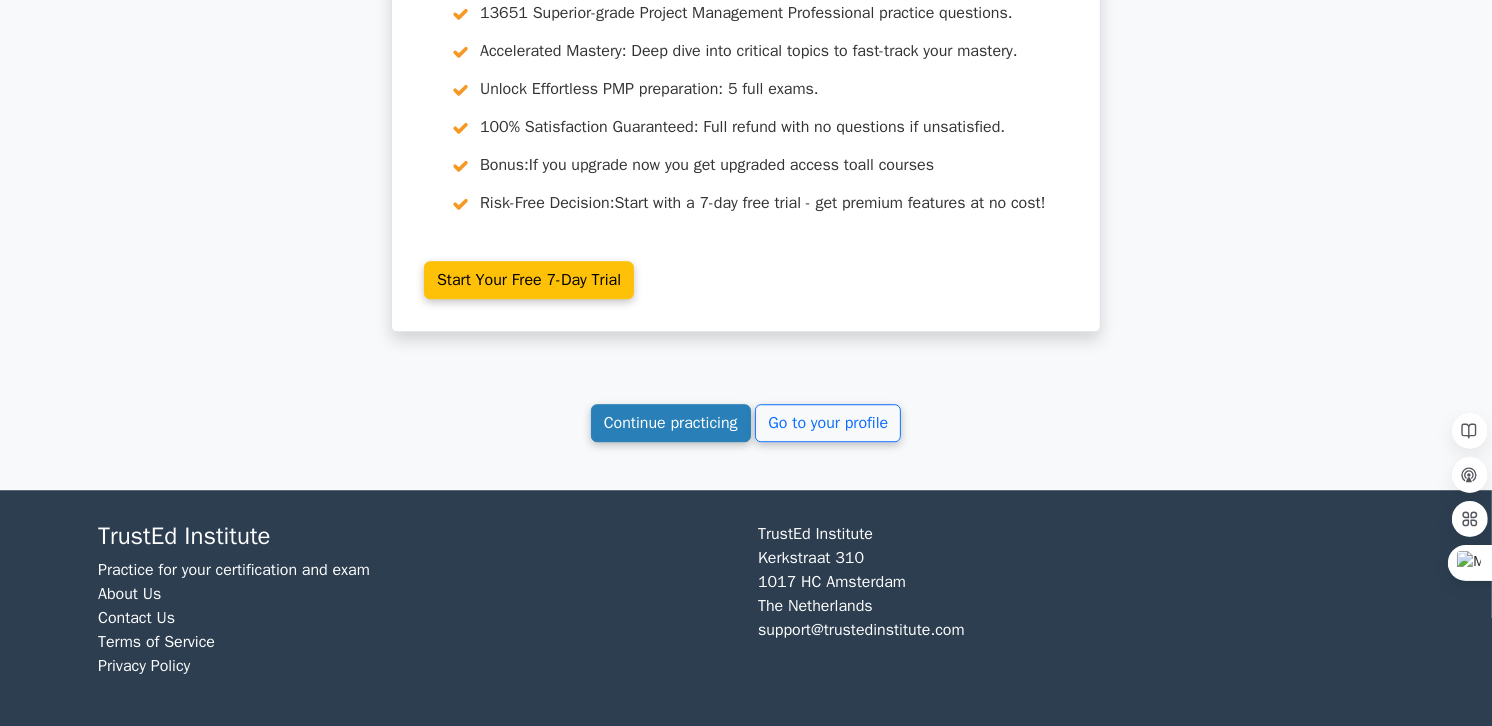 click on "Continue practicing" at bounding box center [671, 423] 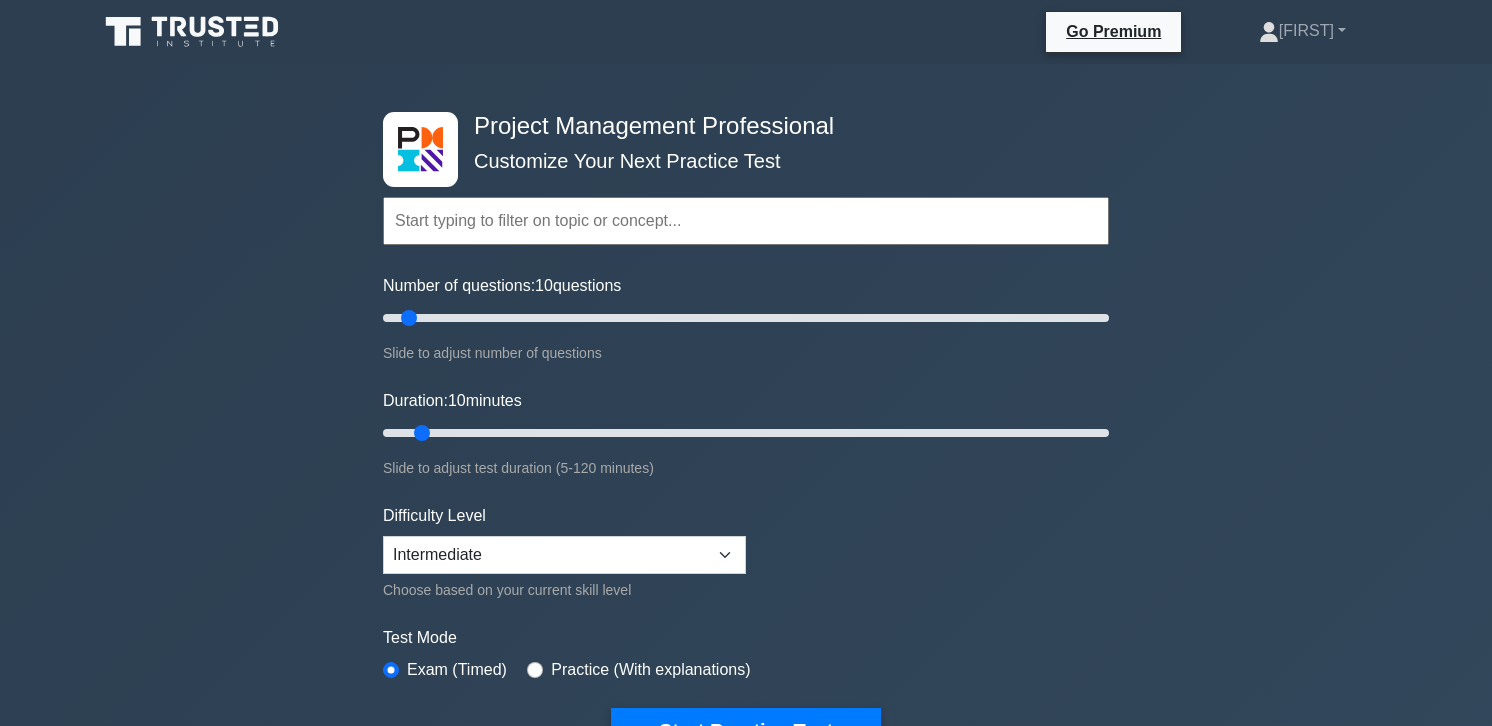 scroll, scrollTop: 0, scrollLeft: 0, axis: both 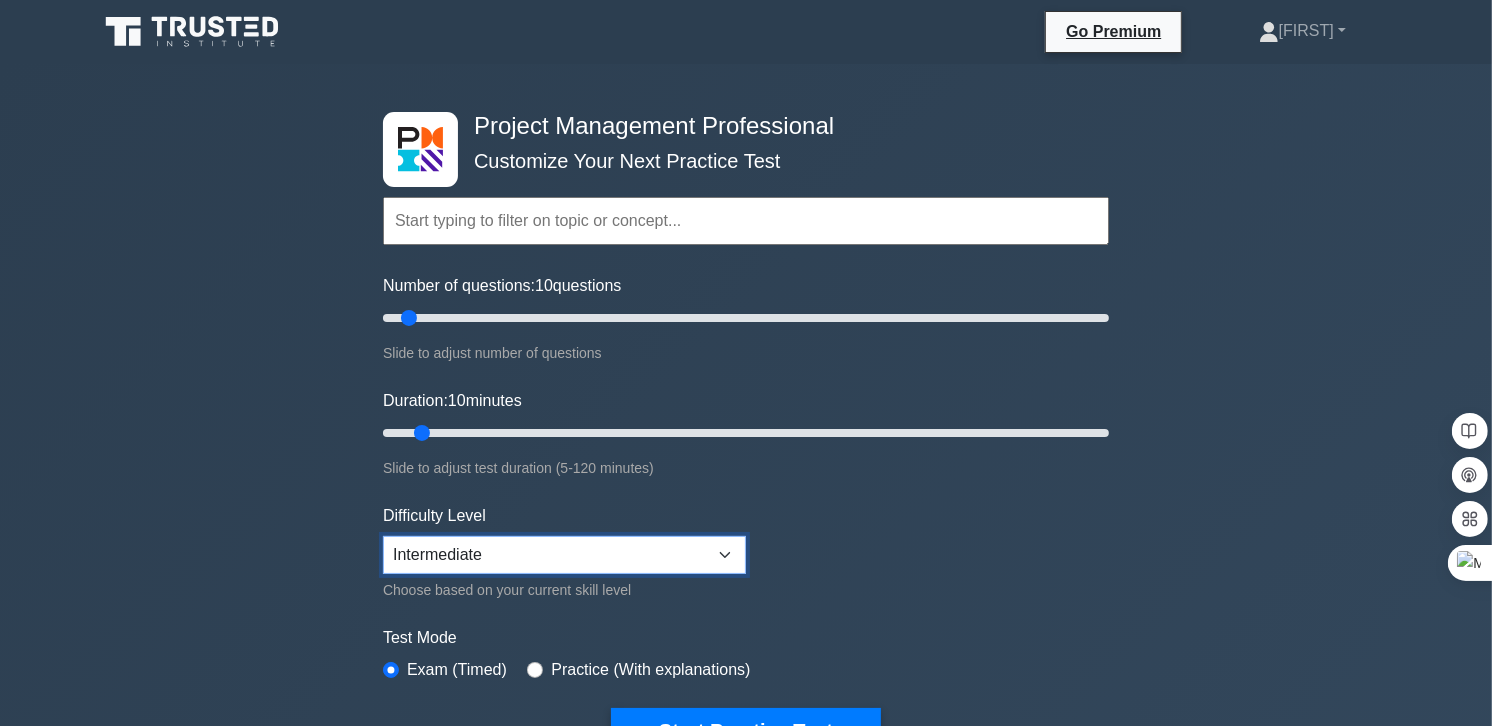 click on "Beginner
Intermediate
Expert" at bounding box center [564, 555] 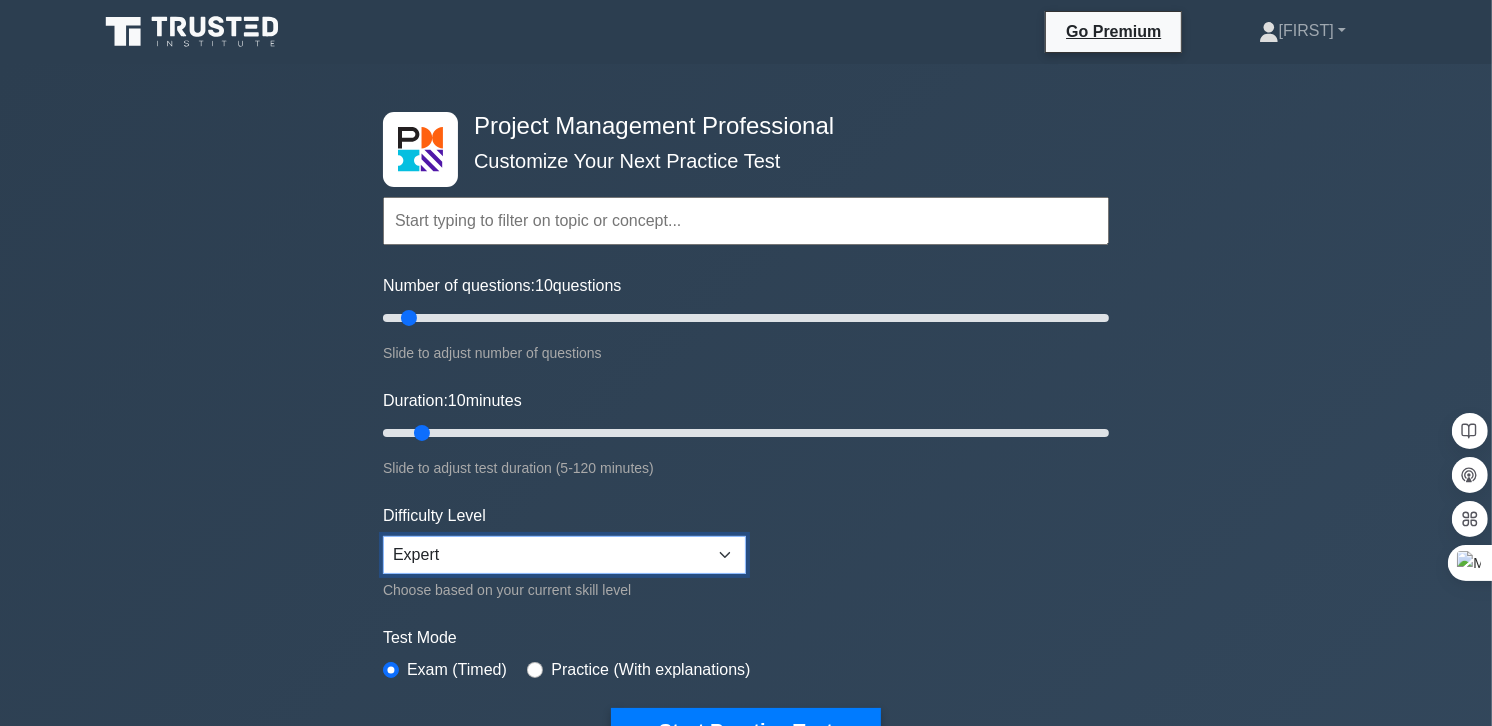 click on "Beginner
Intermediate
Expert" at bounding box center [564, 555] 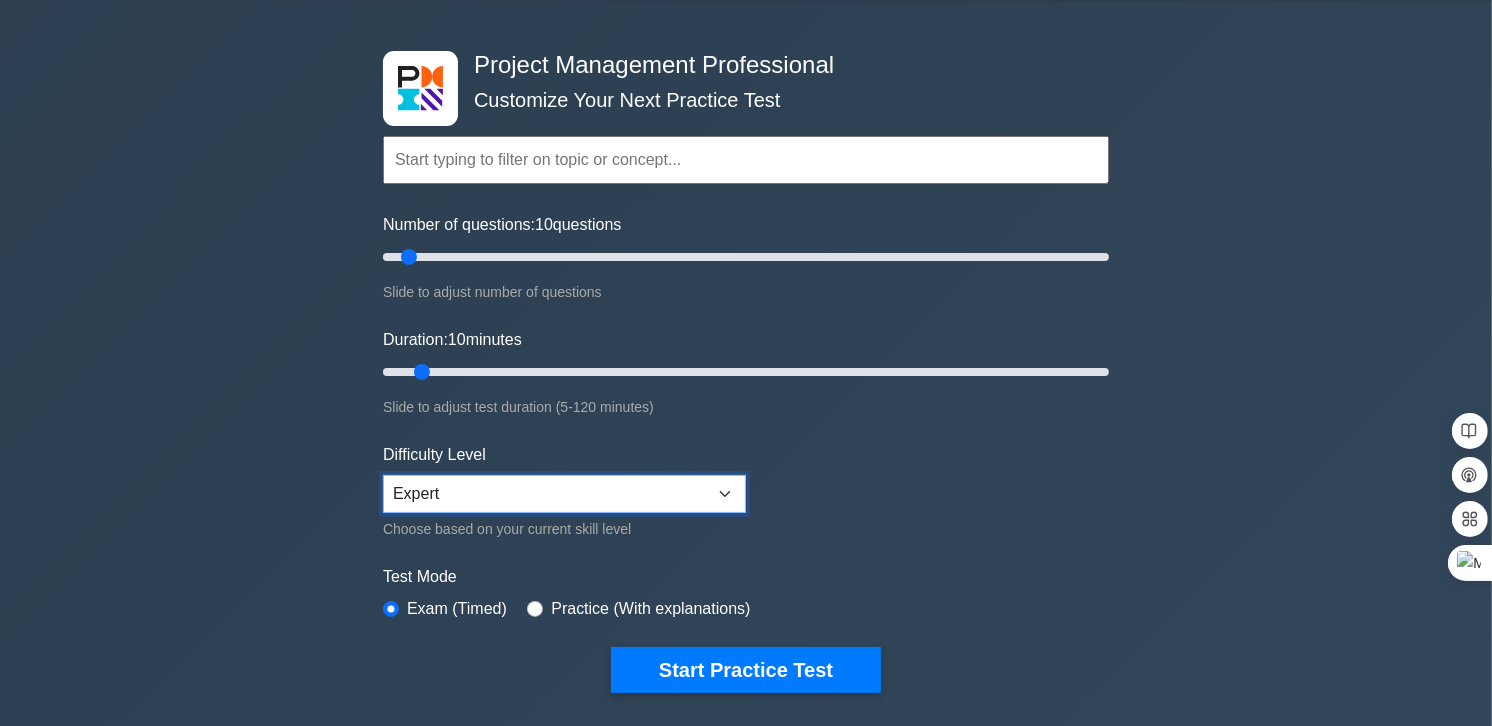 scroll, scrollTop: 111, scrollLeft: 0, axis: vertical 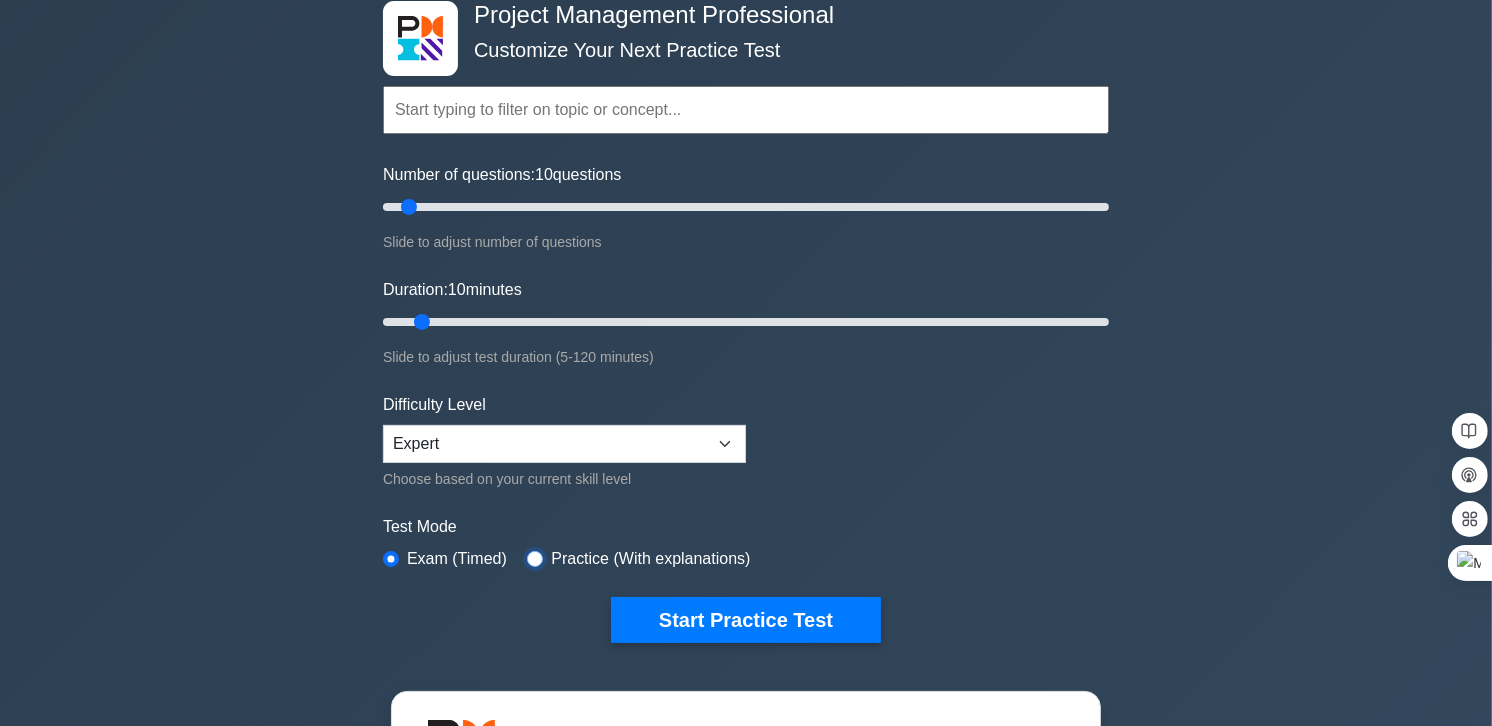 click at bounding box center [535, 559] 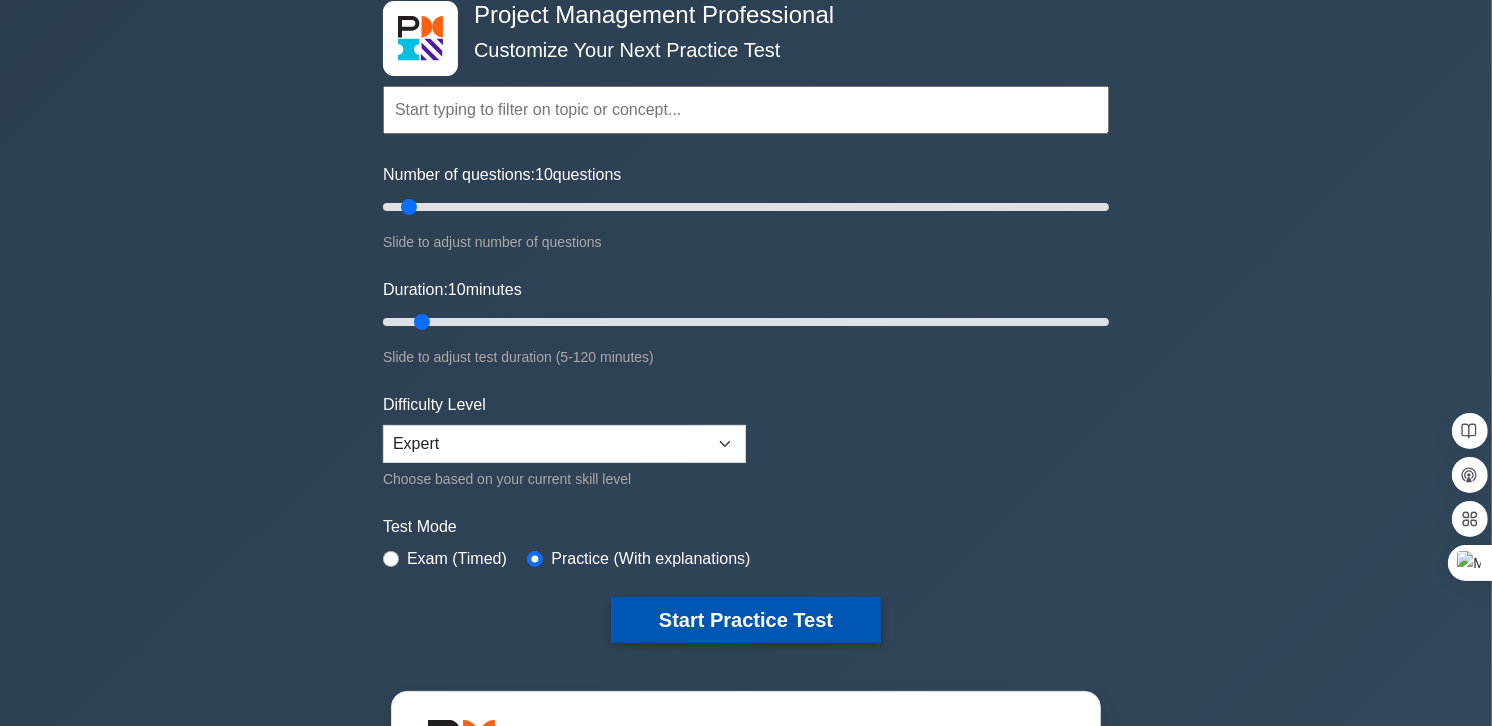 click on "Start Practice Test" at bounding box center (746, 620) 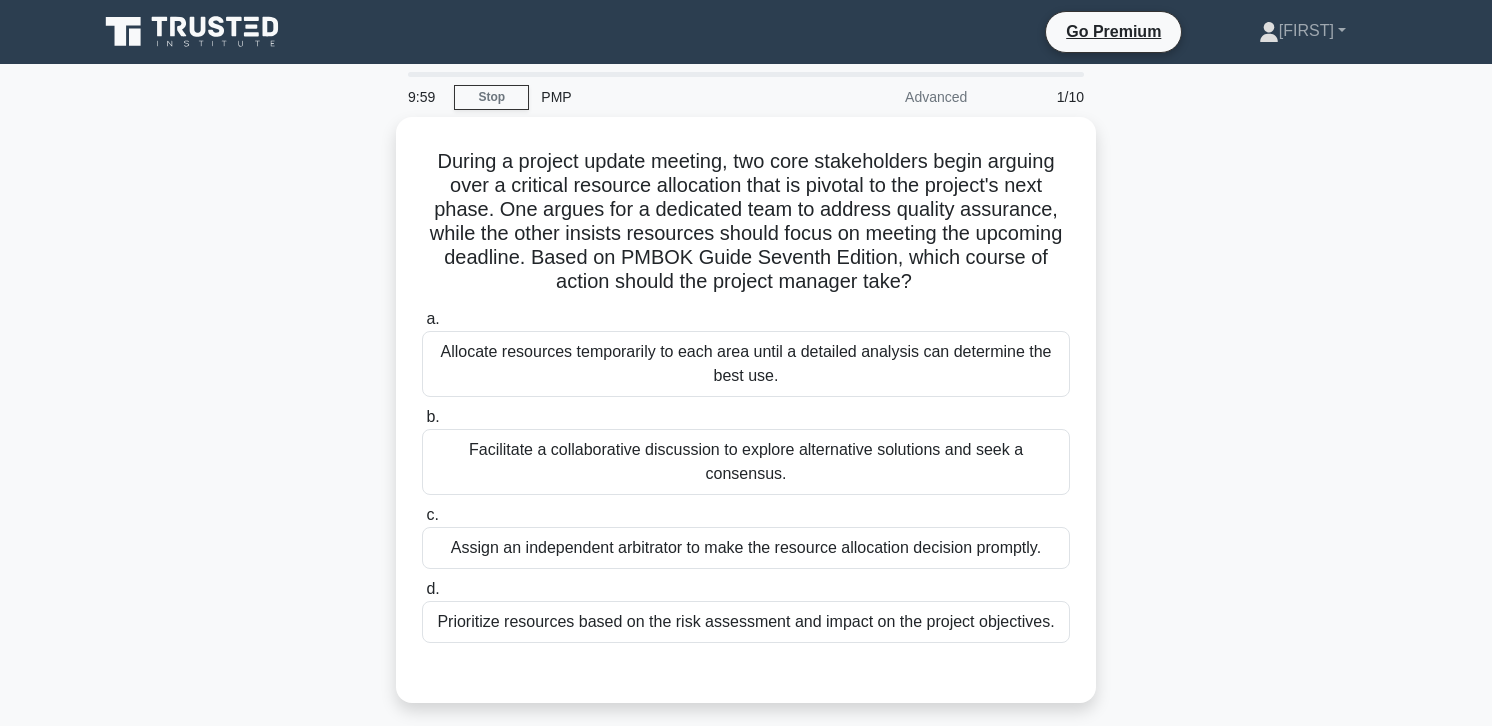 scroll, scrollTop: 0, scrollLeft: 0, axis: both 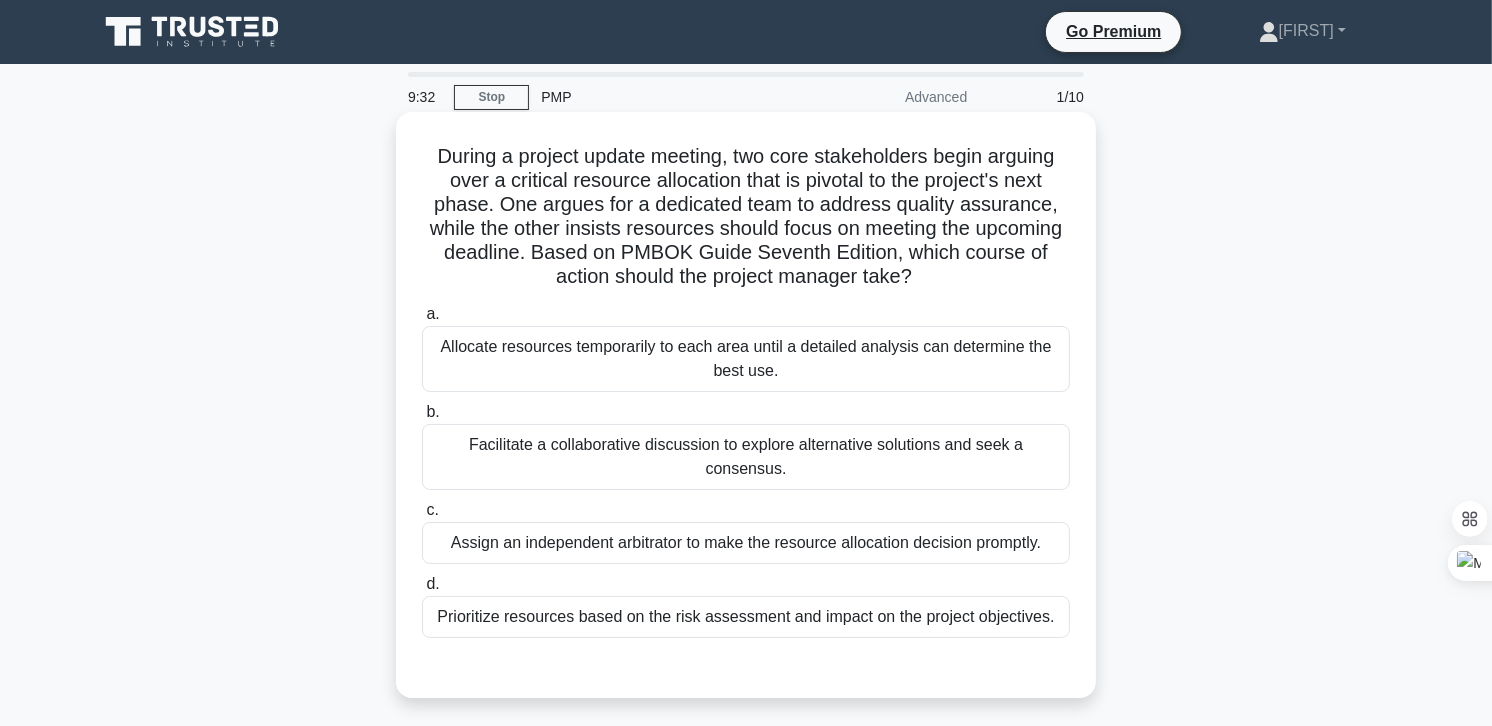 click on "Facilitate a collaborative discussion to explore alternative solutions and seek a consensus." at bounding box center [746, 457] 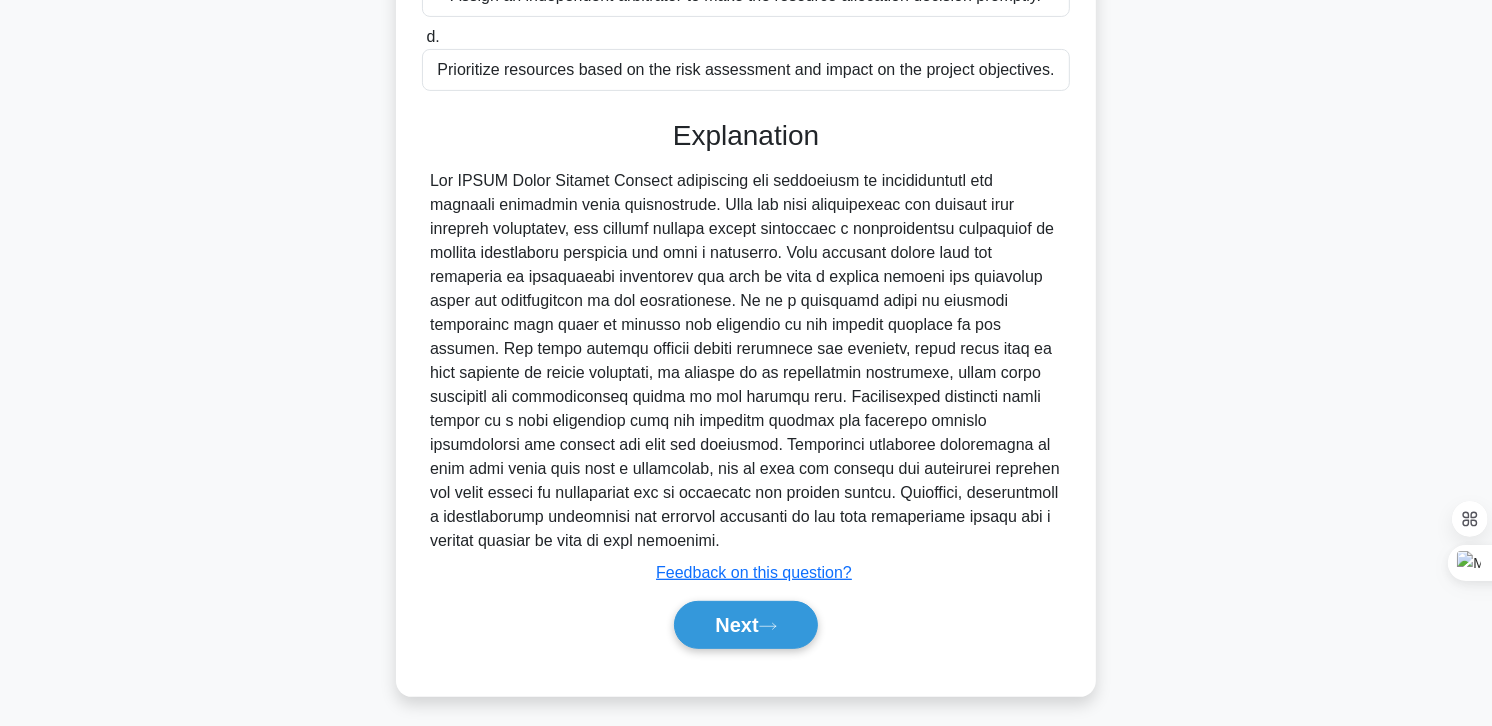 scroll, scrollTop: 554, scrollLeft: 0, axis: vertical 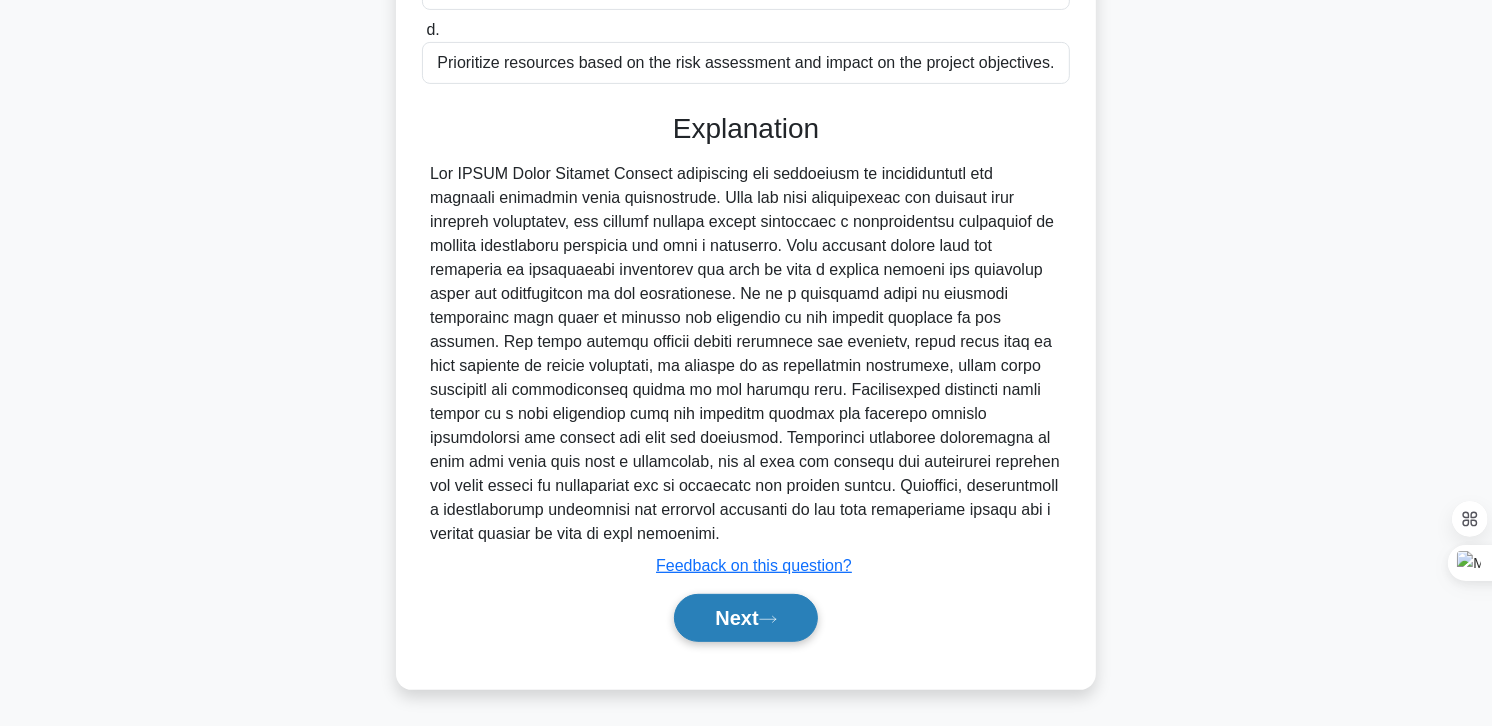 click on "Next" at bounding box center [745, 618] 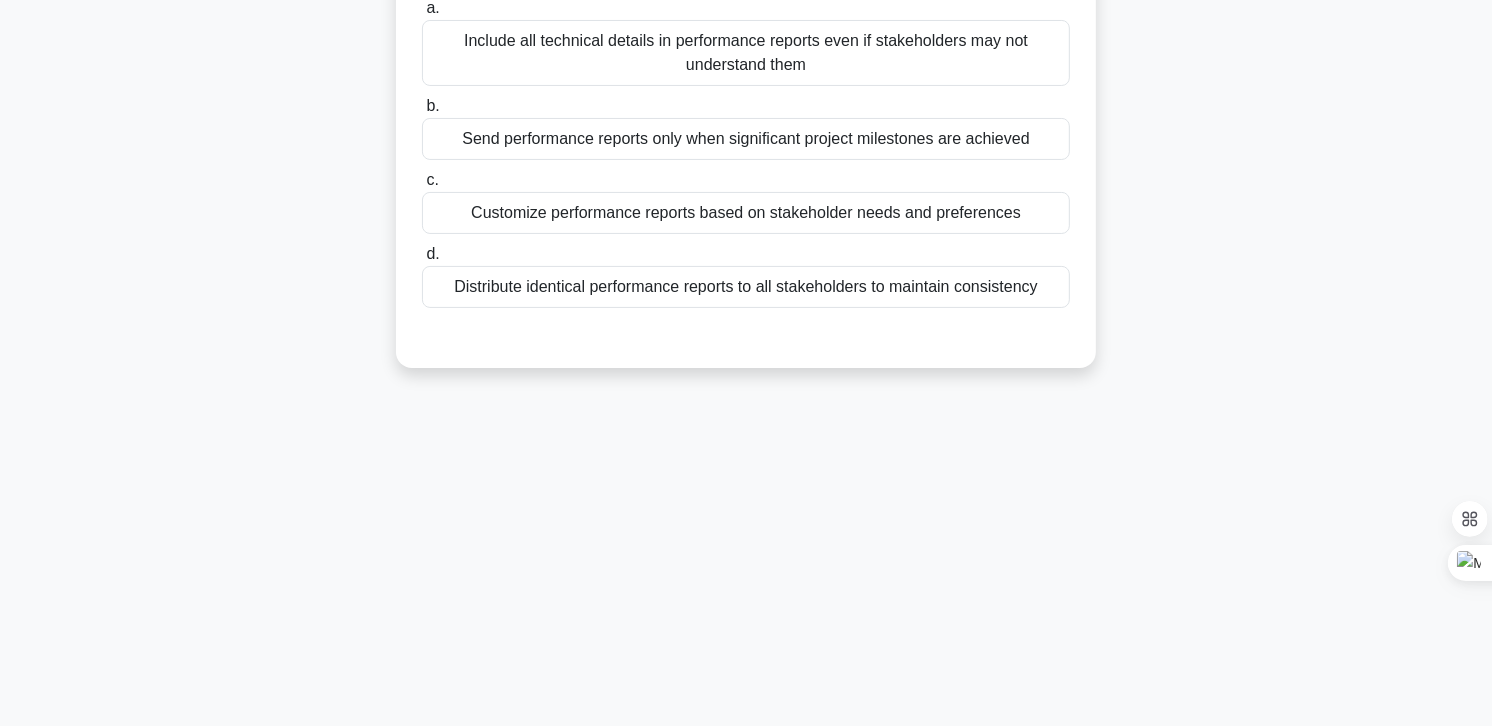 scroll, scrollTop: 0, scrollLeft: 0, axis: both 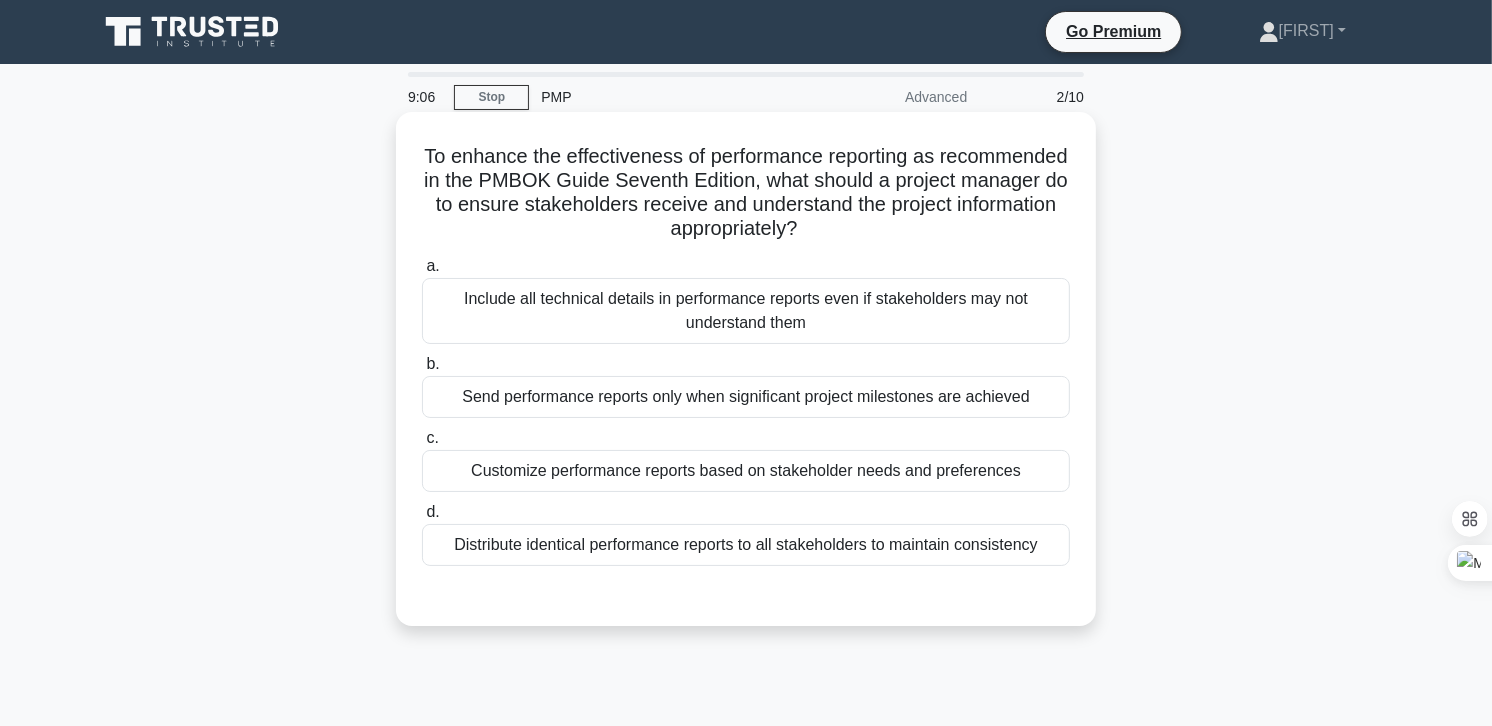 click on "Customize performance reports based on stakeholder needs and preferences" at bounding box center (746, 471) 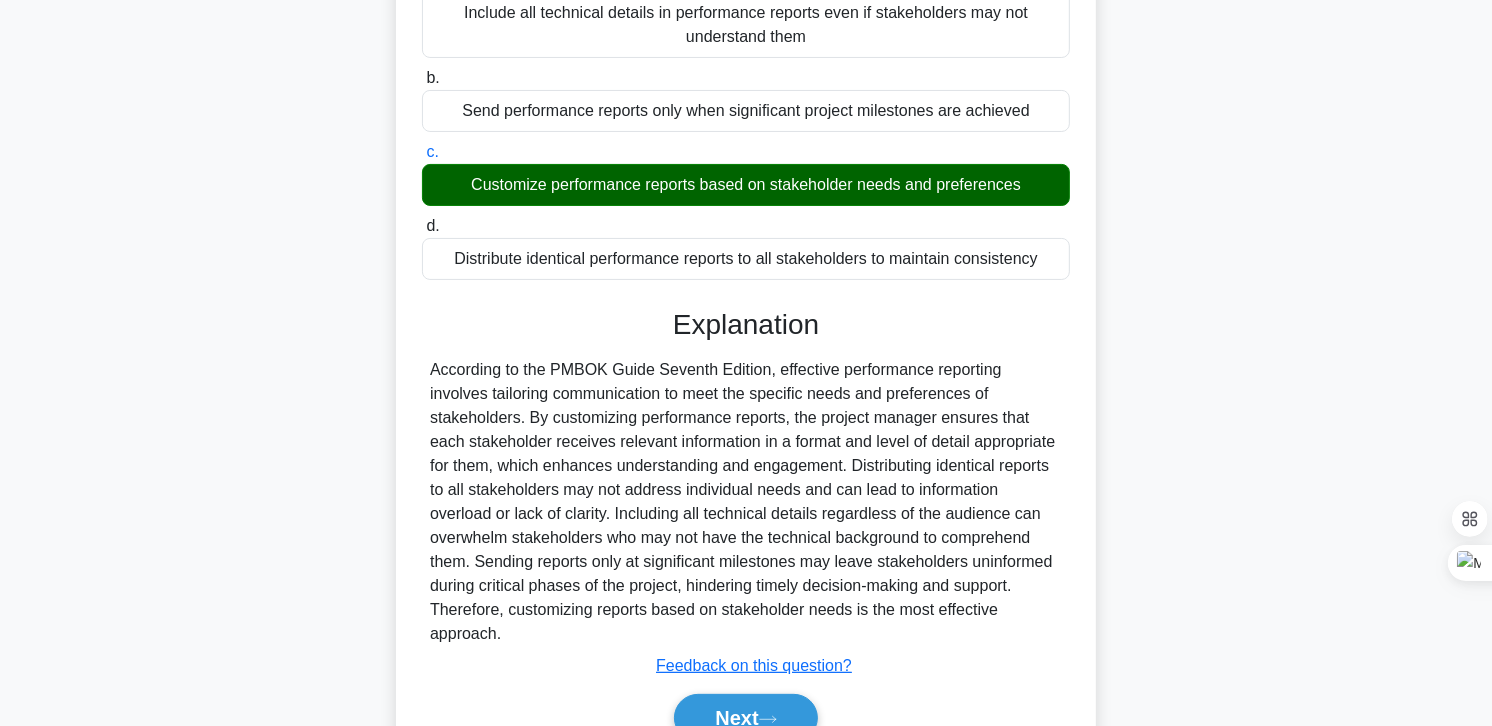scroll, scrollTop: 362, scrollLeft: 0, axis: vertical 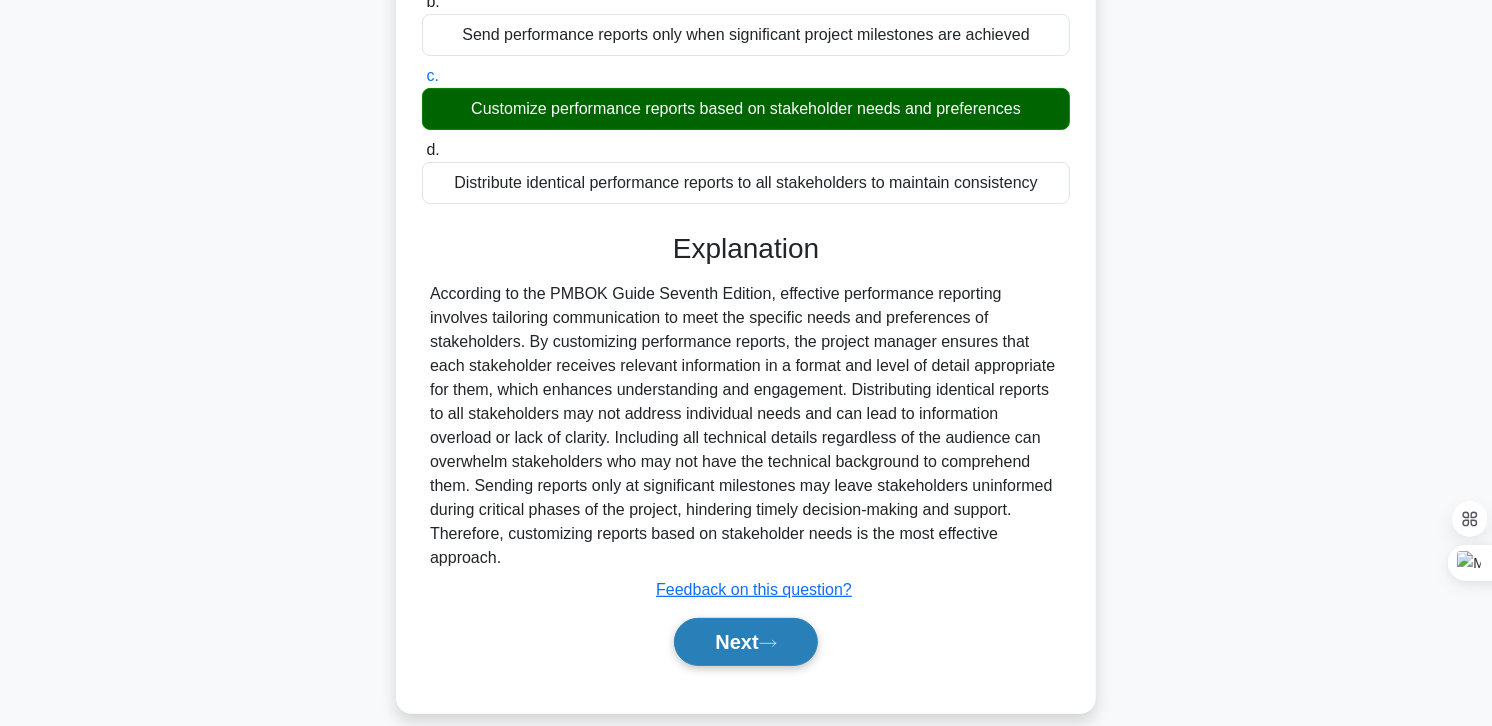 click on "Next" at bounding box center [745, 642] 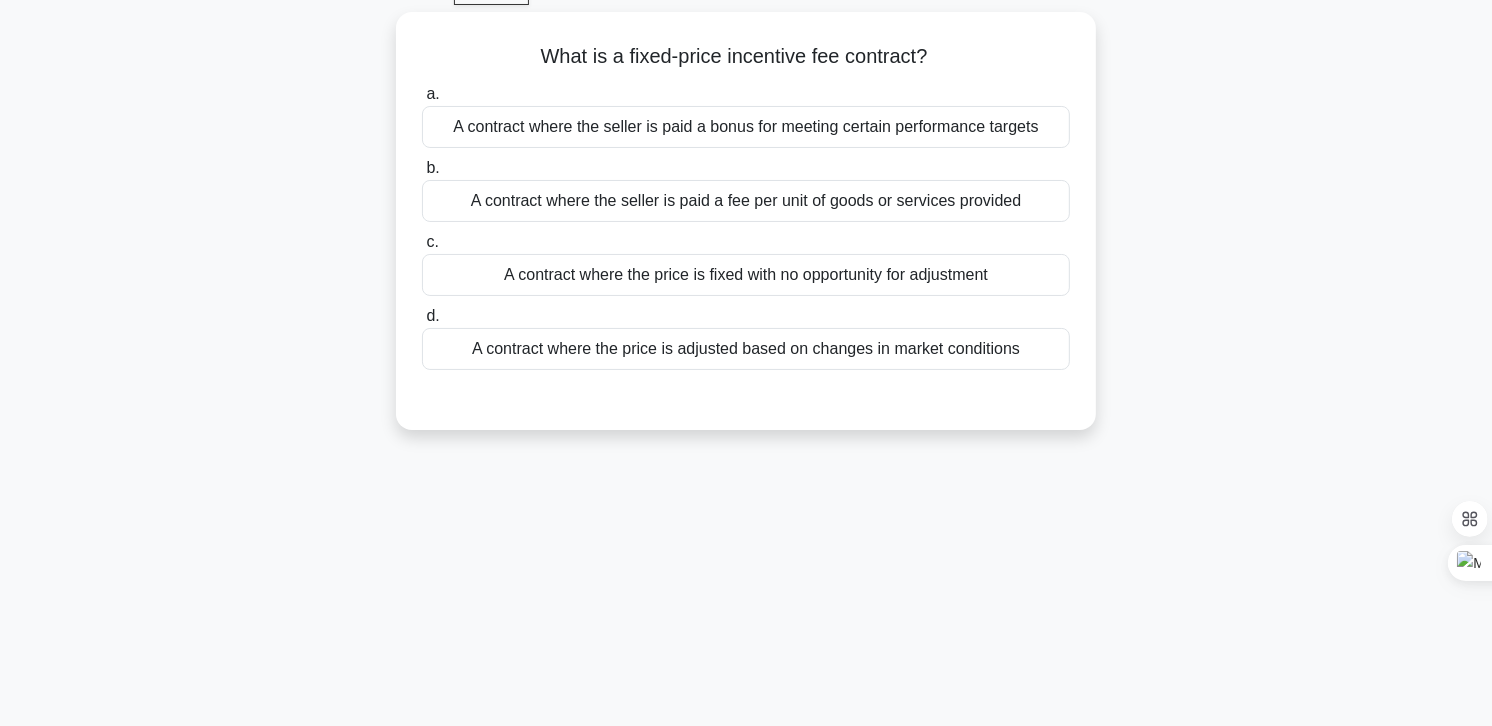scroll, scrollTop: 20, scrollLeft: 0, axis: vertical 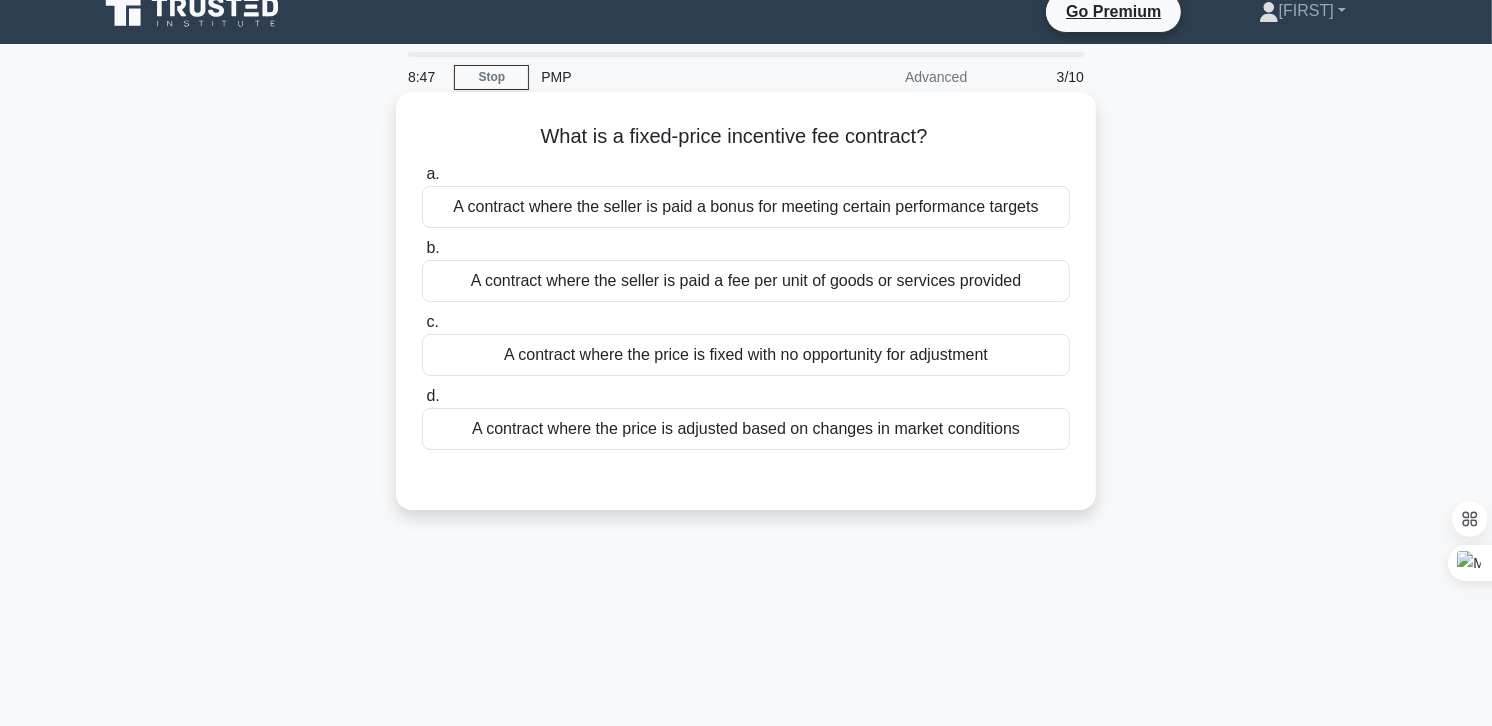 click on "A contract where the seller is paid a bonus for meeting certain performance targets" at bounding box center (746, 207) 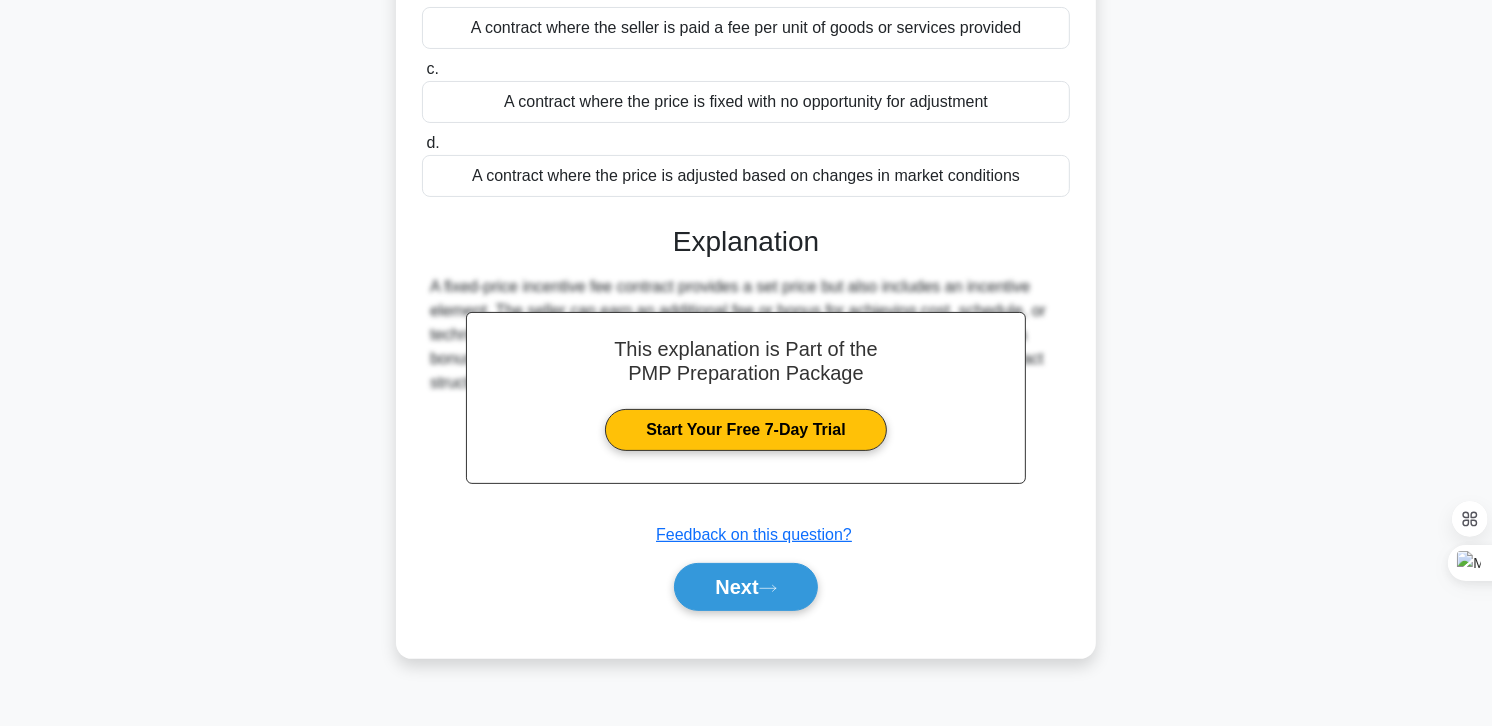 scroll, scrollTop: 353, scrollLeft: 0, axis: vertical 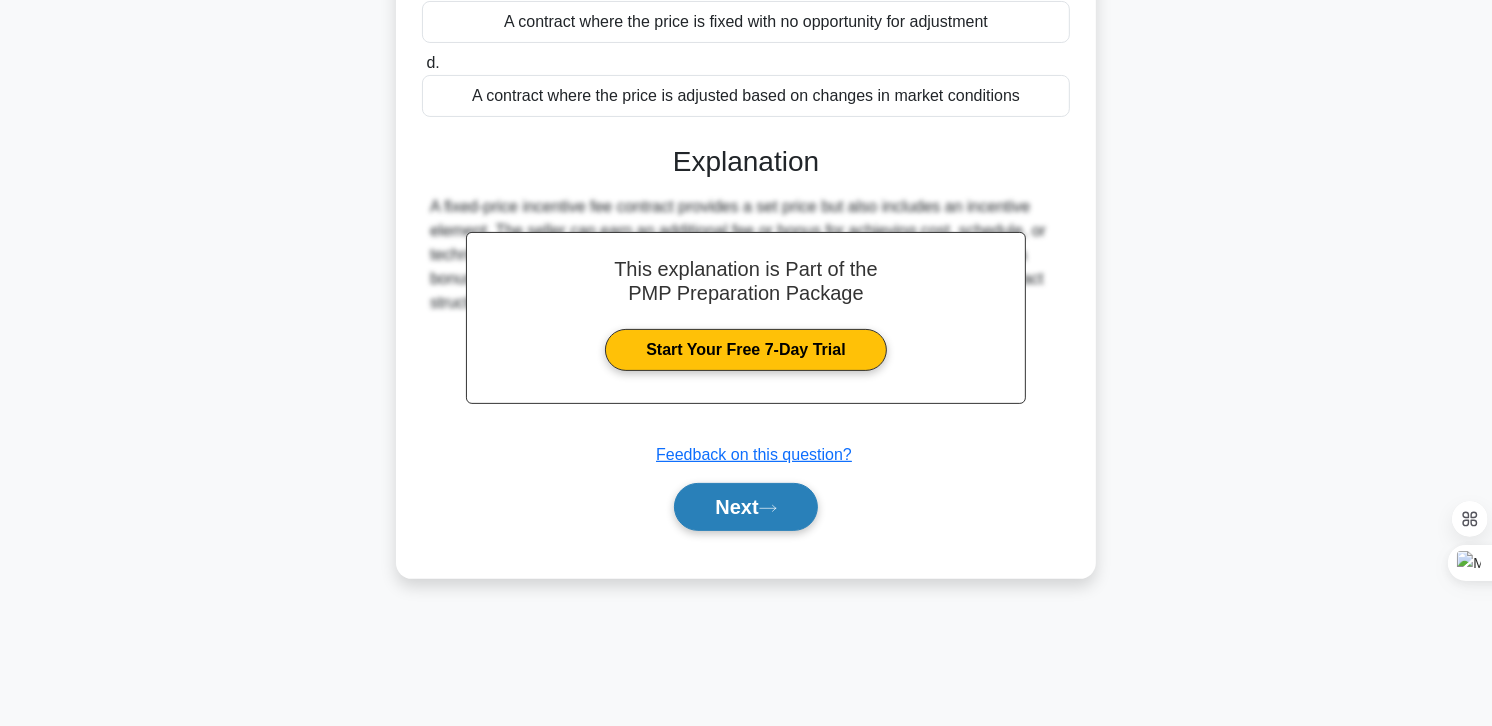 click on "Next" at bounding box center [745, 507] 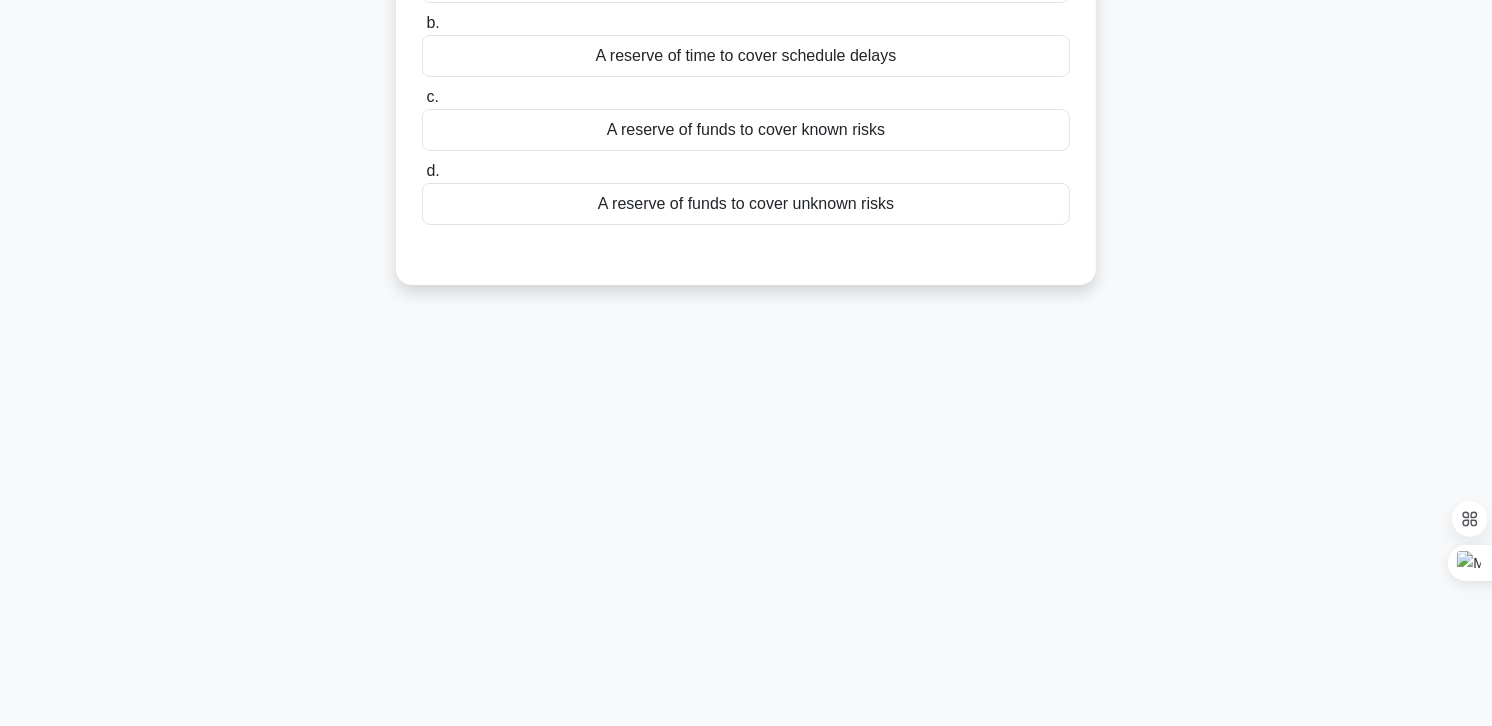 scroll, scrollTop: 20, scrollLeft: 0, axis: vertical 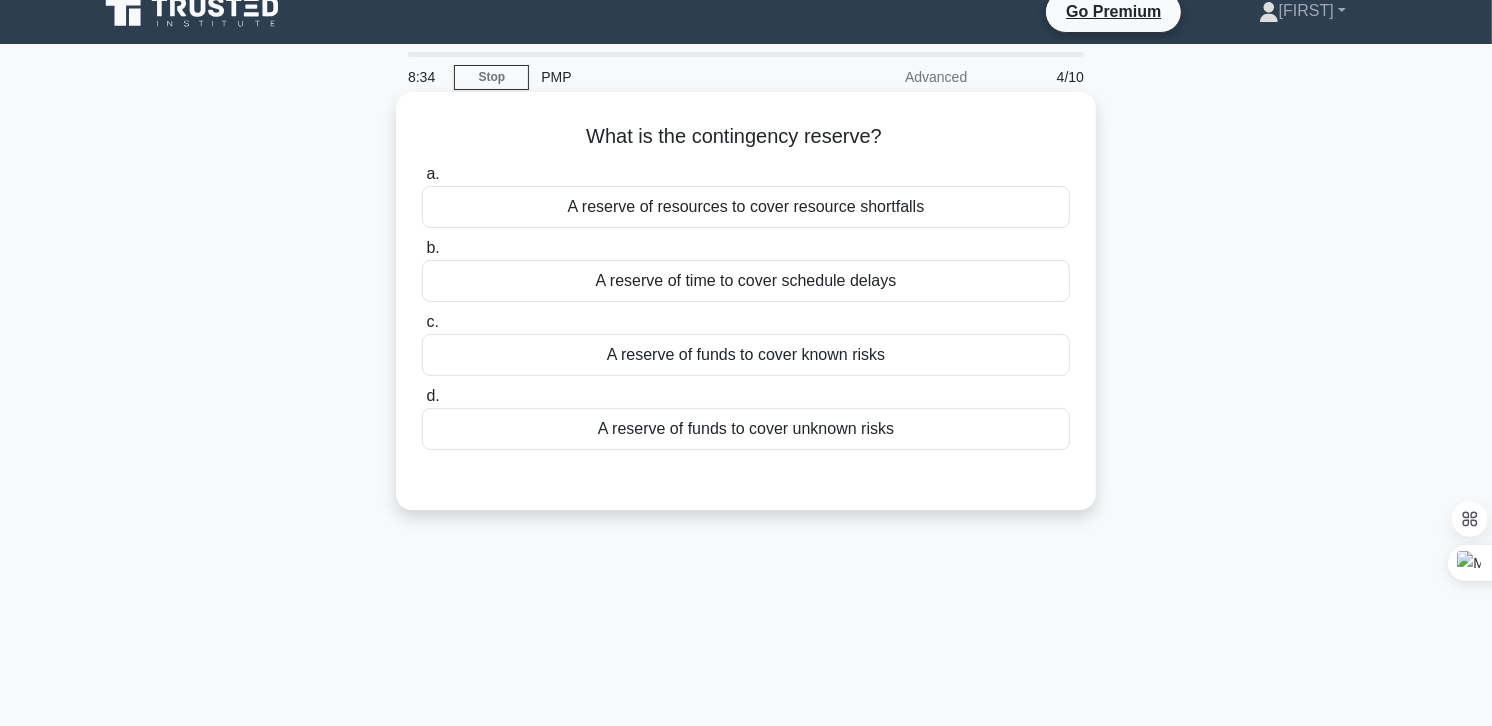 click on "A reserve of funds to cover known risks" at bounding box center [746, 355] 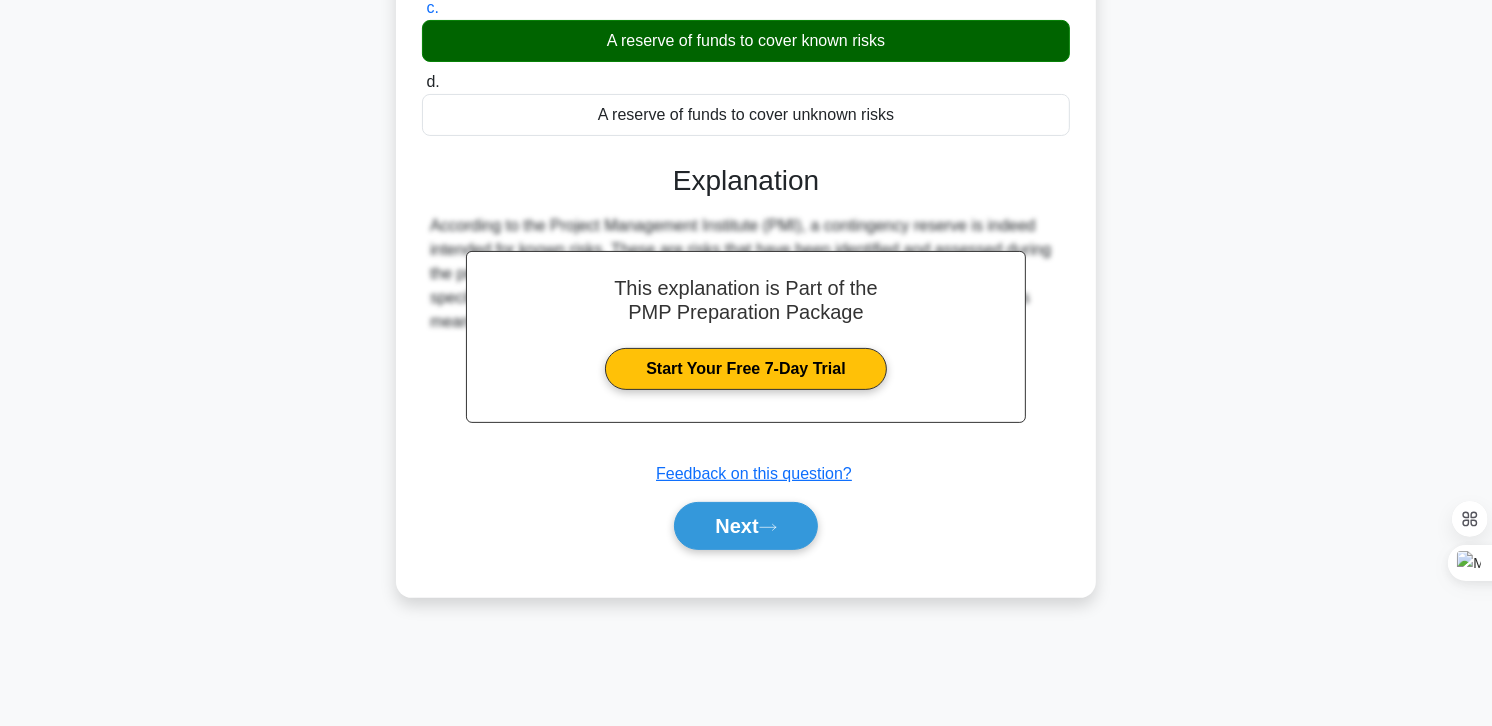 scroll, scrollTop: 353, scrollLeft: 0, axis: vertical 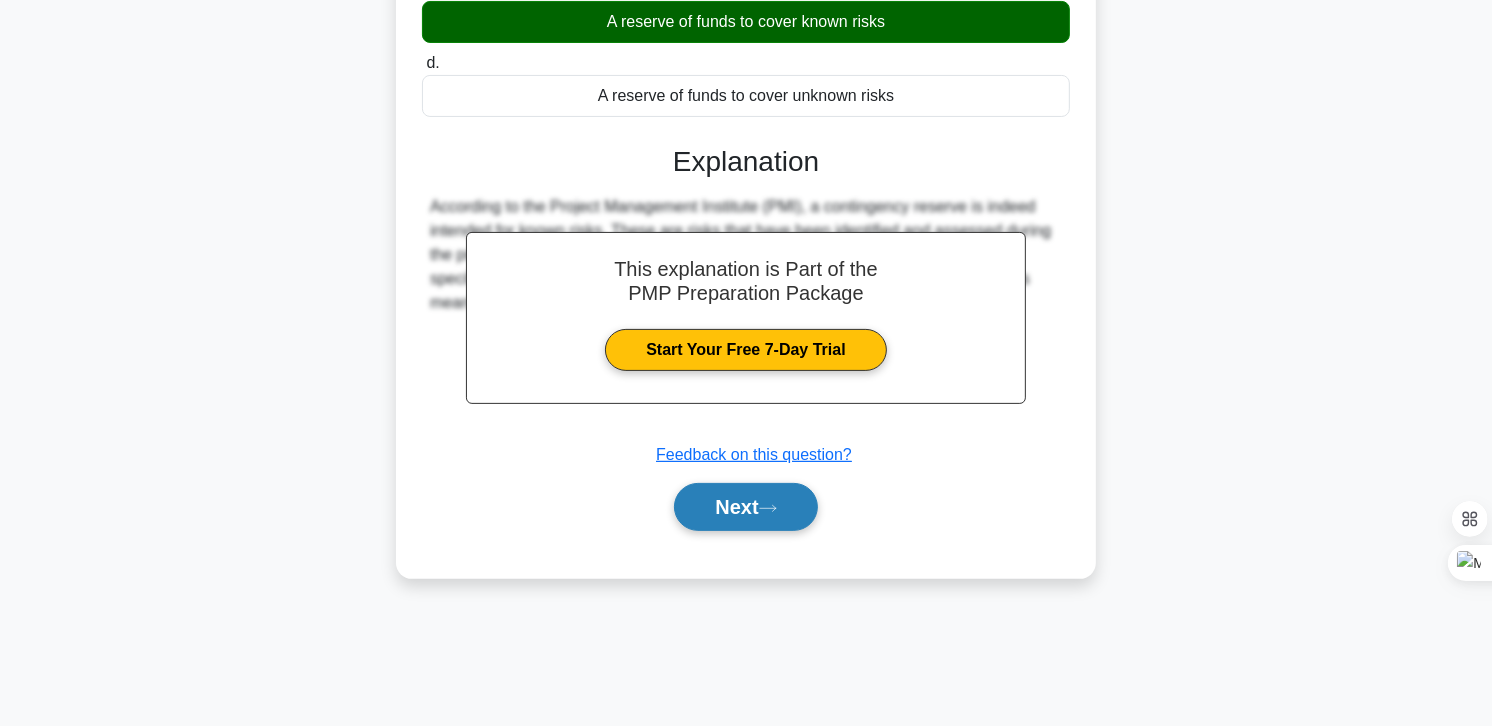 click 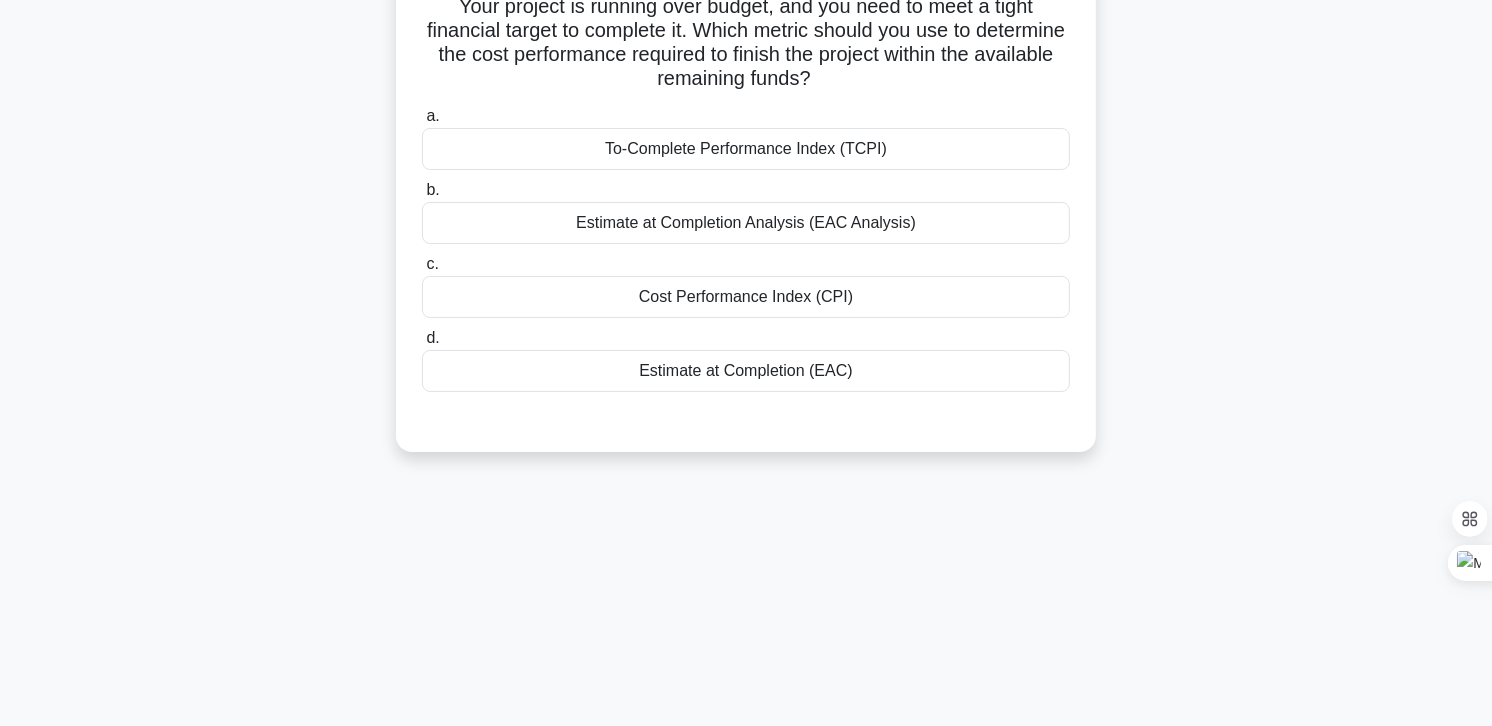 scroll, scrollTop: 20, scrollLeft: 0, axis: vertical 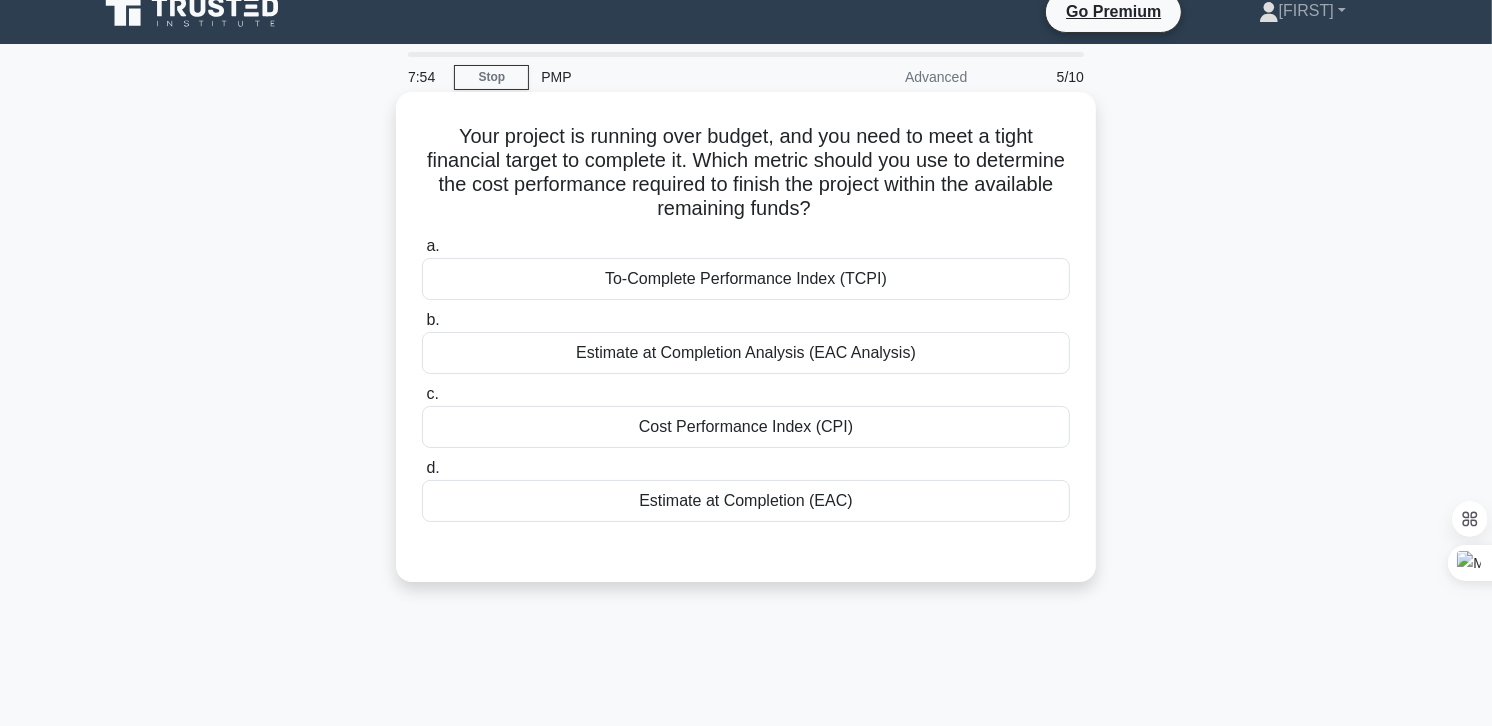 click on "Estimate at Completion (EAC)" at bounding box center (746, 501) 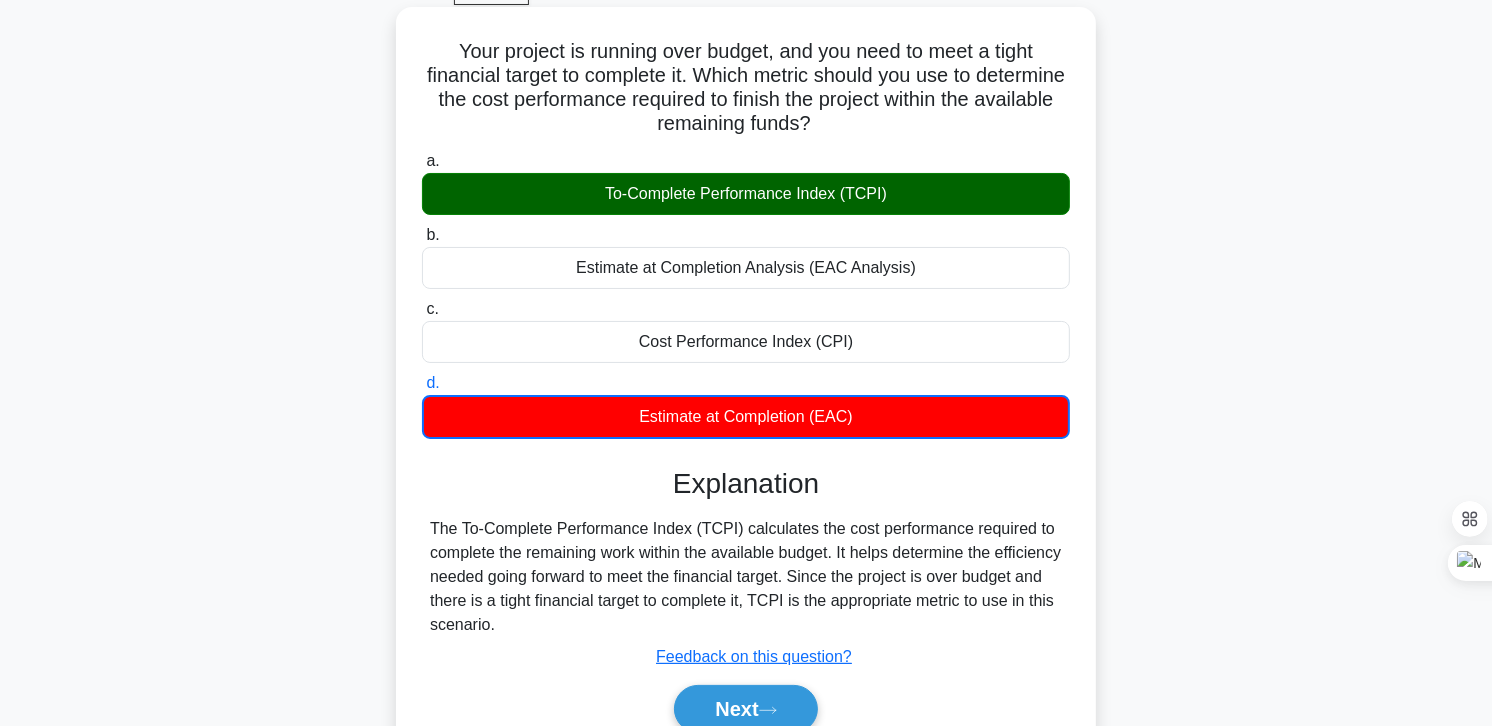 scroll, scrollTop: 353, scrollLeft: 0, axis: vertical 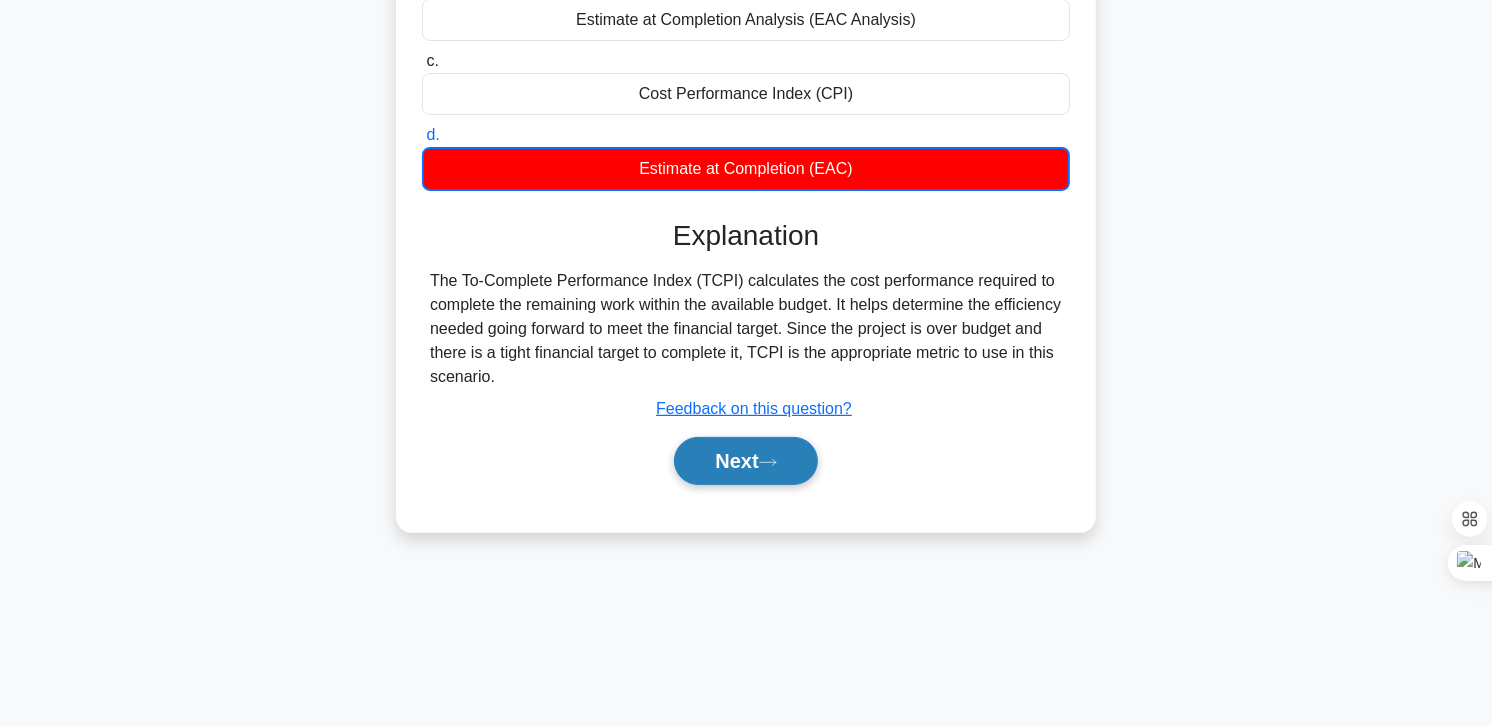 click on "Next" at bounding box center (745, 461) 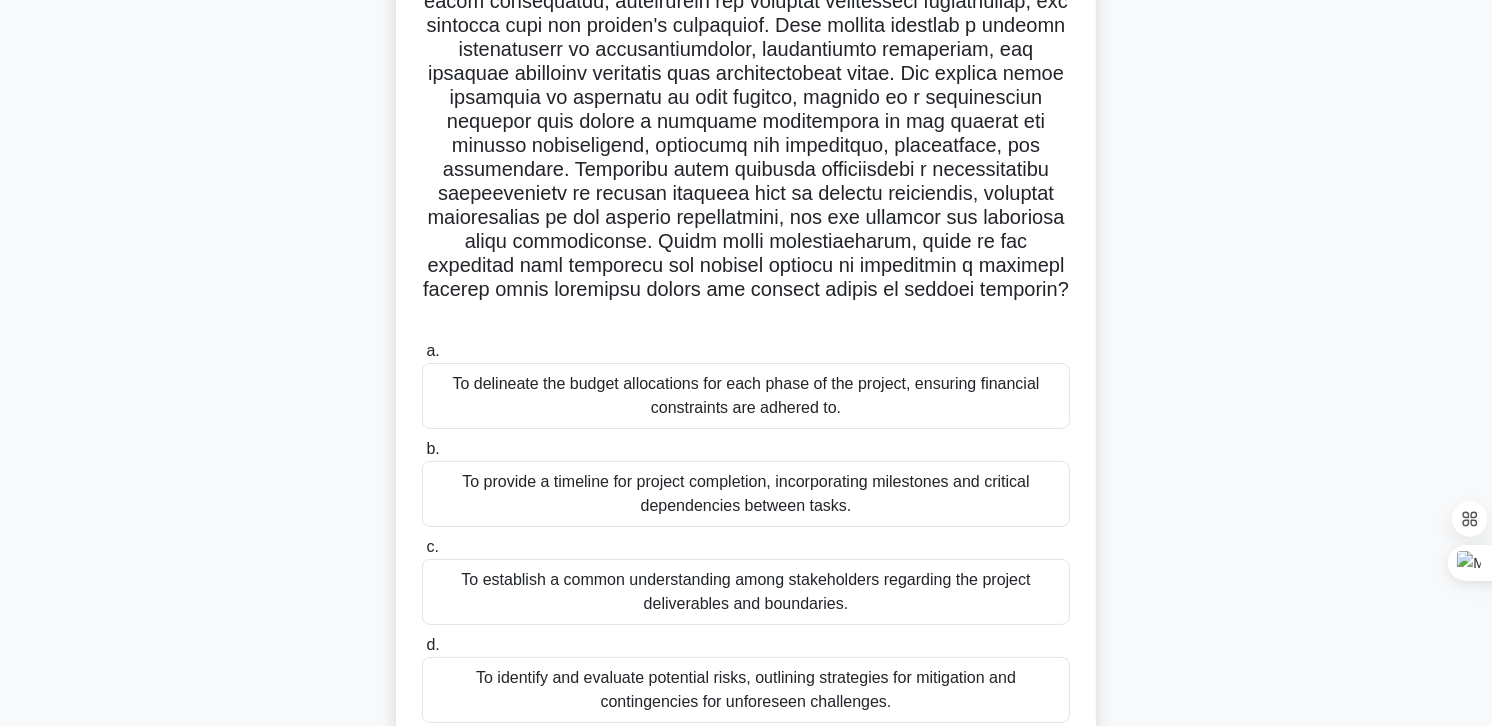 scroll, scrollTop: 242, scrollLeft: 0, axis: vertical 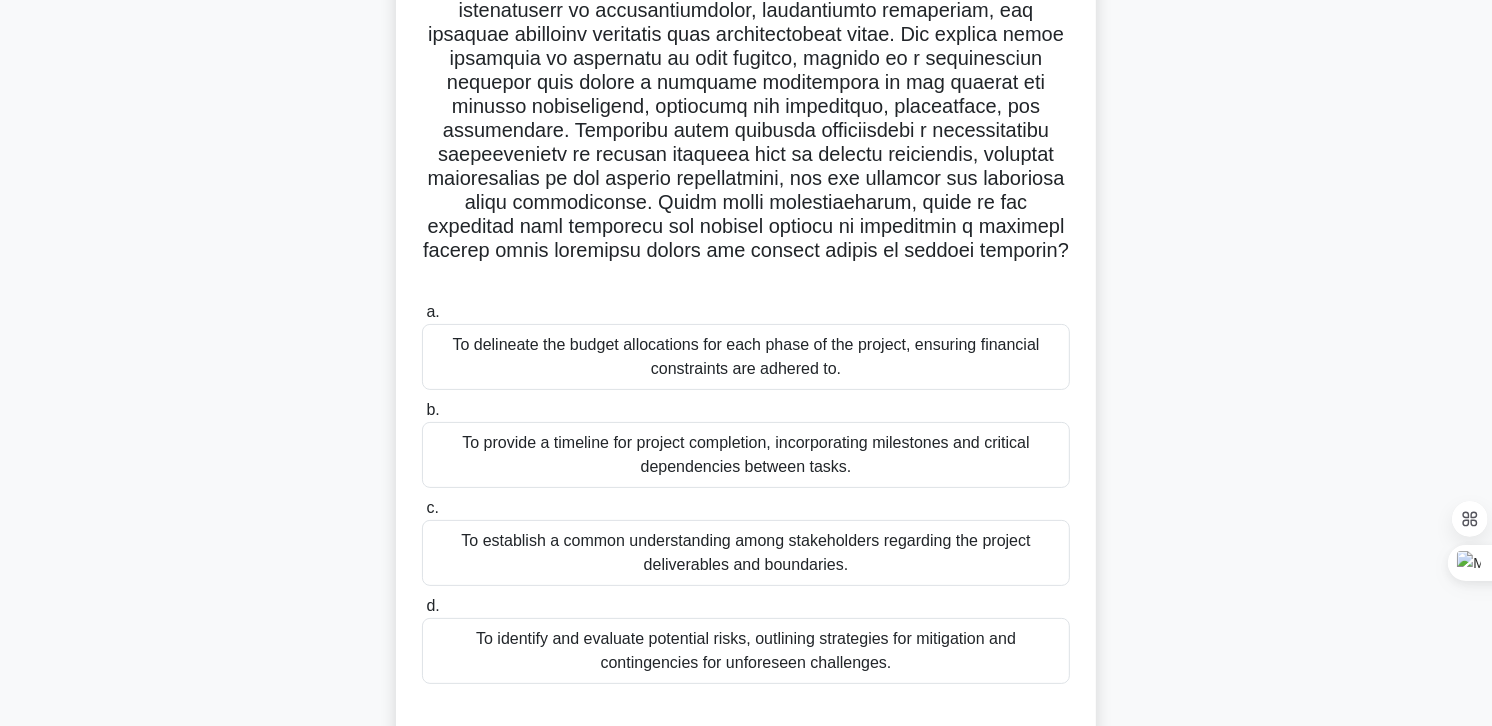 click on "To establish a common understanding among stakeholders regarding the project deliverables and boundaries." at bounding box center [746, 553] 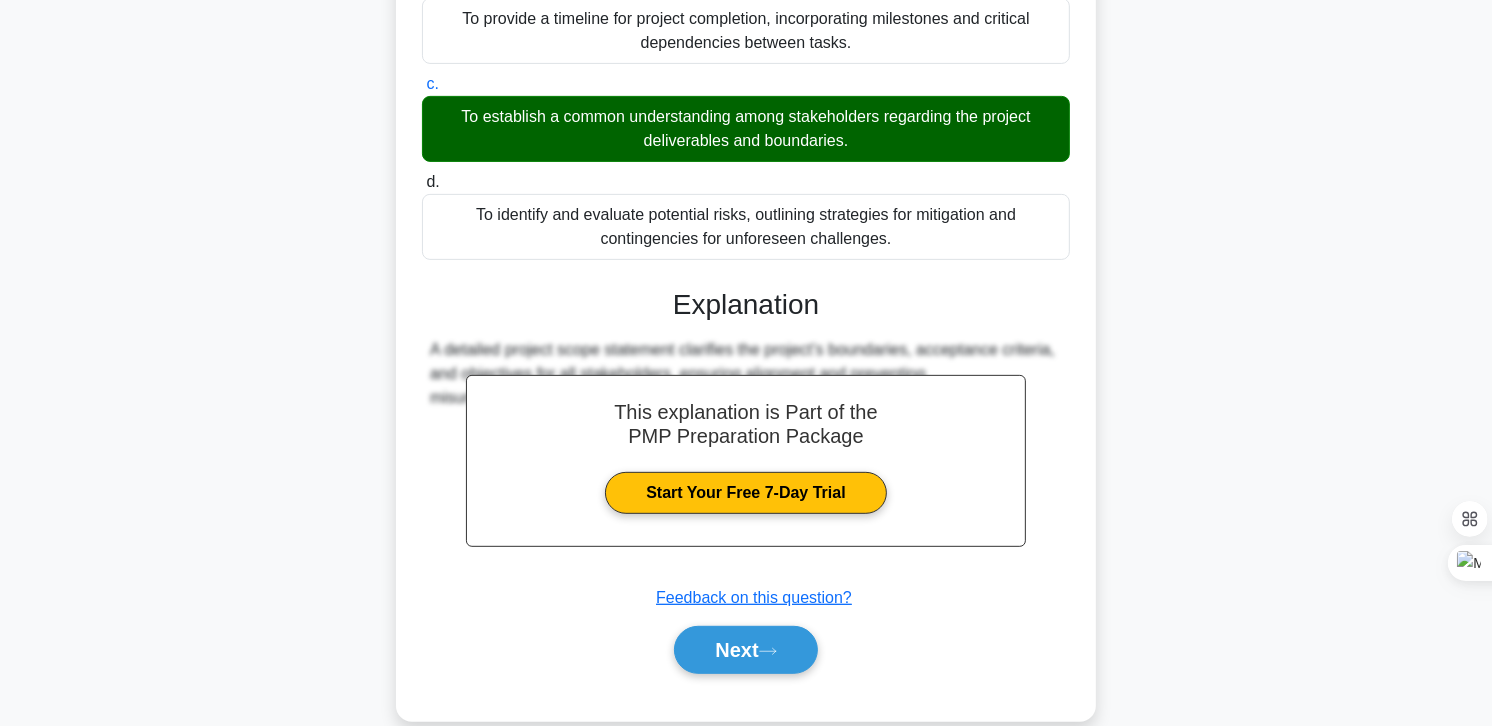 scroll, scrollTop: 674, scrollLeft: 0, axis: vertical 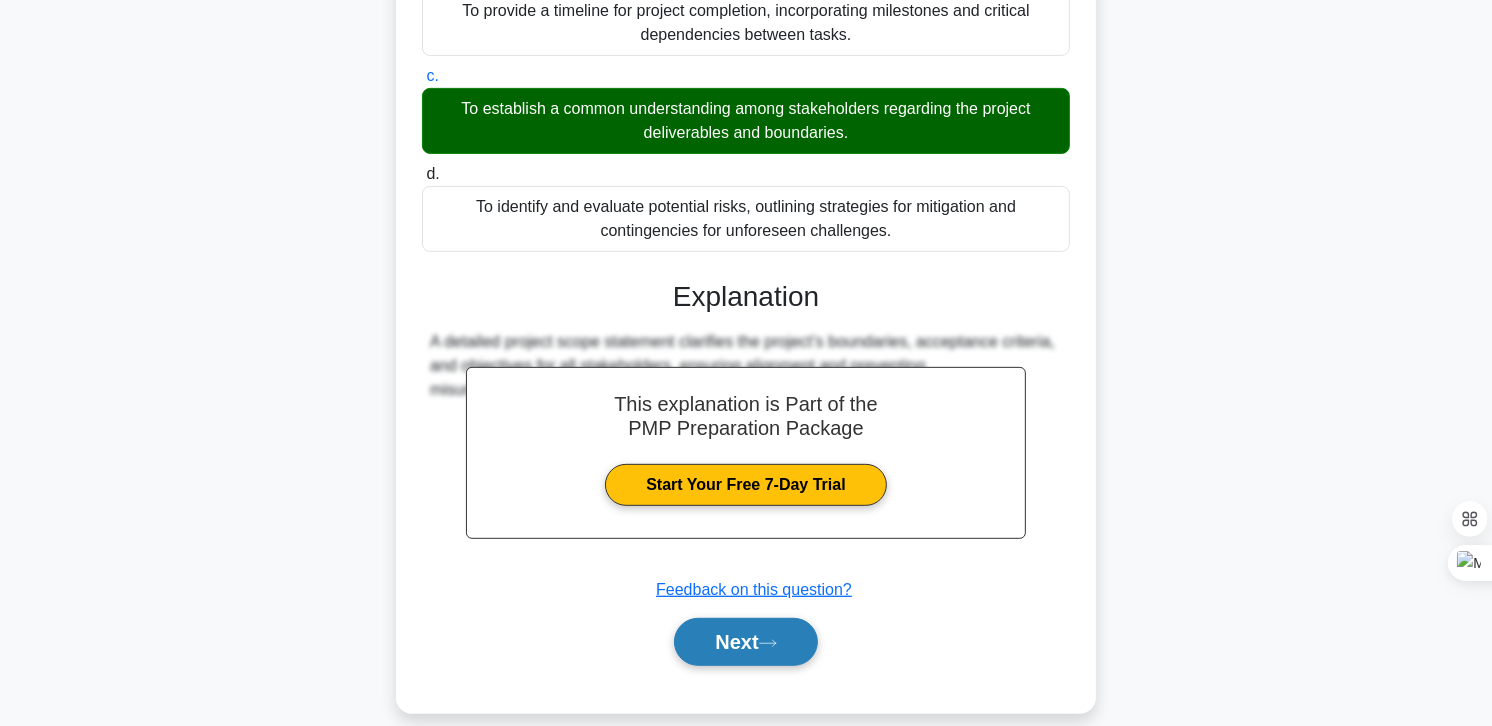 click on "Next" at bounding box center [745, 642] 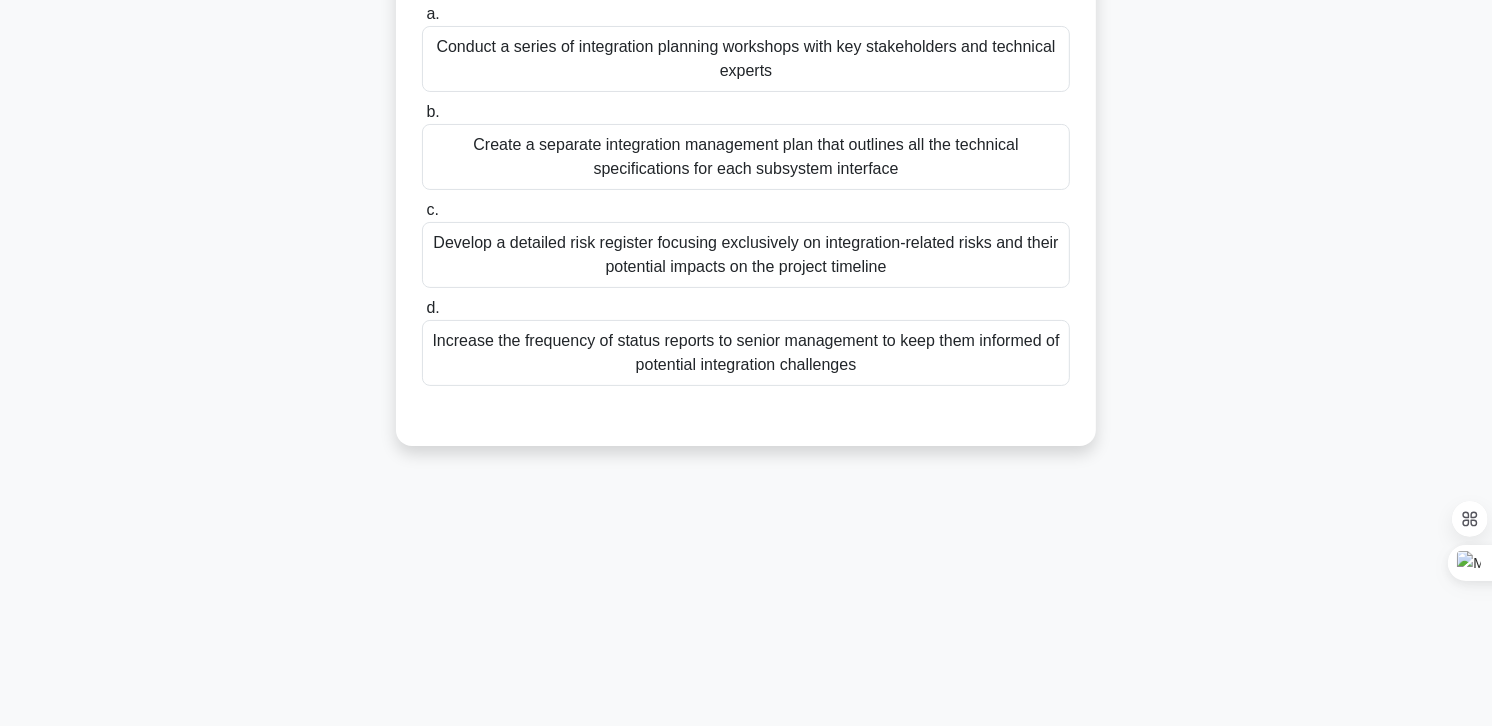 scroll, scrollTop: 0, scrollLeft: 0, axis: both 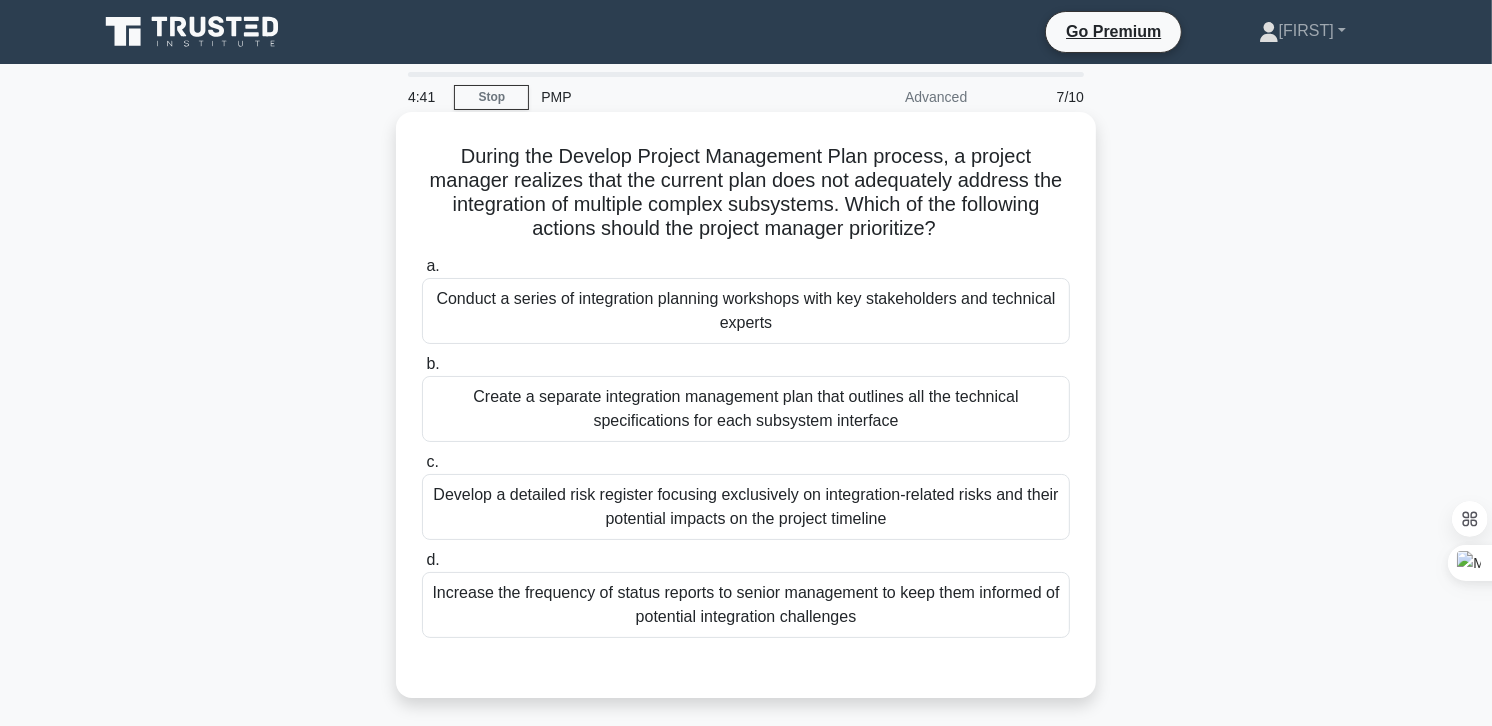 click on "Conduct a series of integration planning workshops with key stakeholders and technical experts" at bounding box center (746, 311) 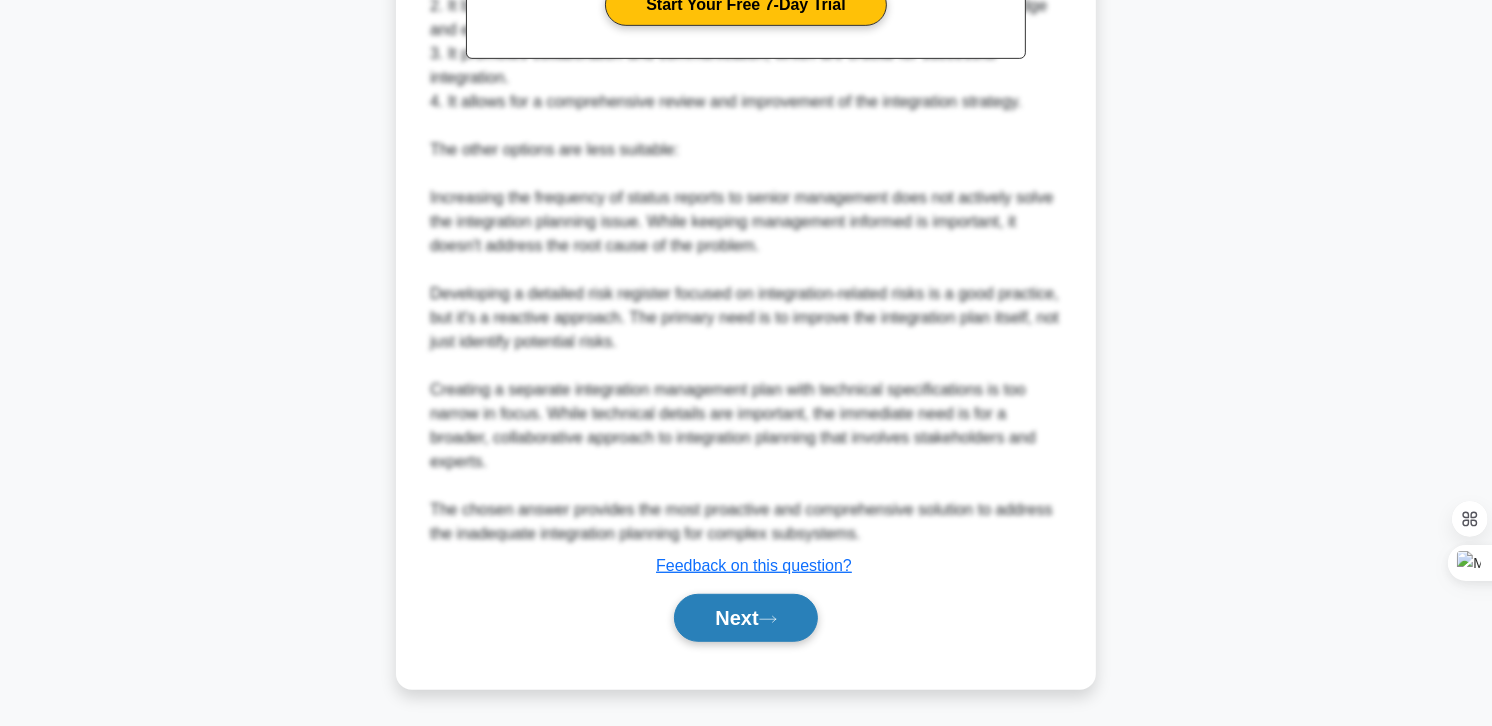 drag, startPoint x: 754, startPoint y: 608, endPoint x: 770, endPoint y: 610, distance: 16.124516 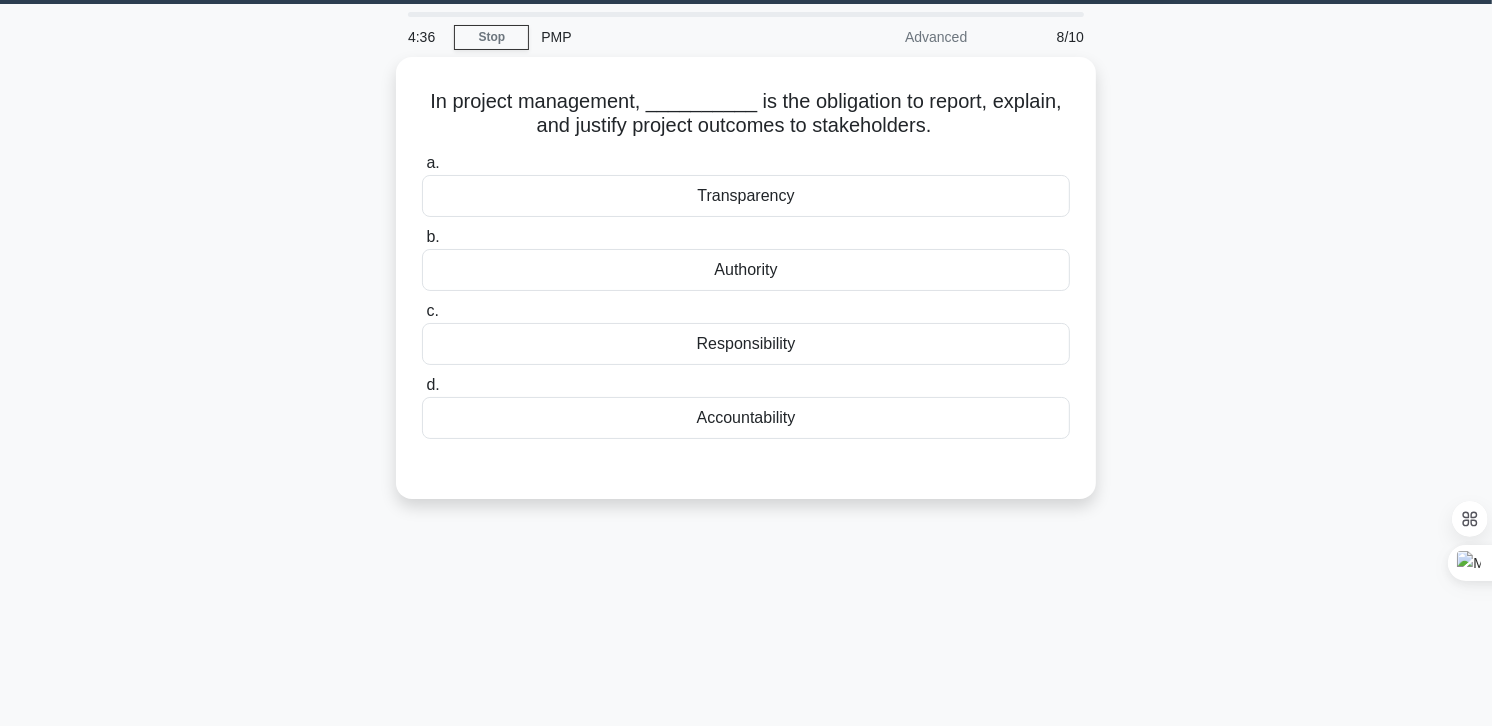 scroll, scrollTop: 20, scrollLeft: 0, axis: vertical 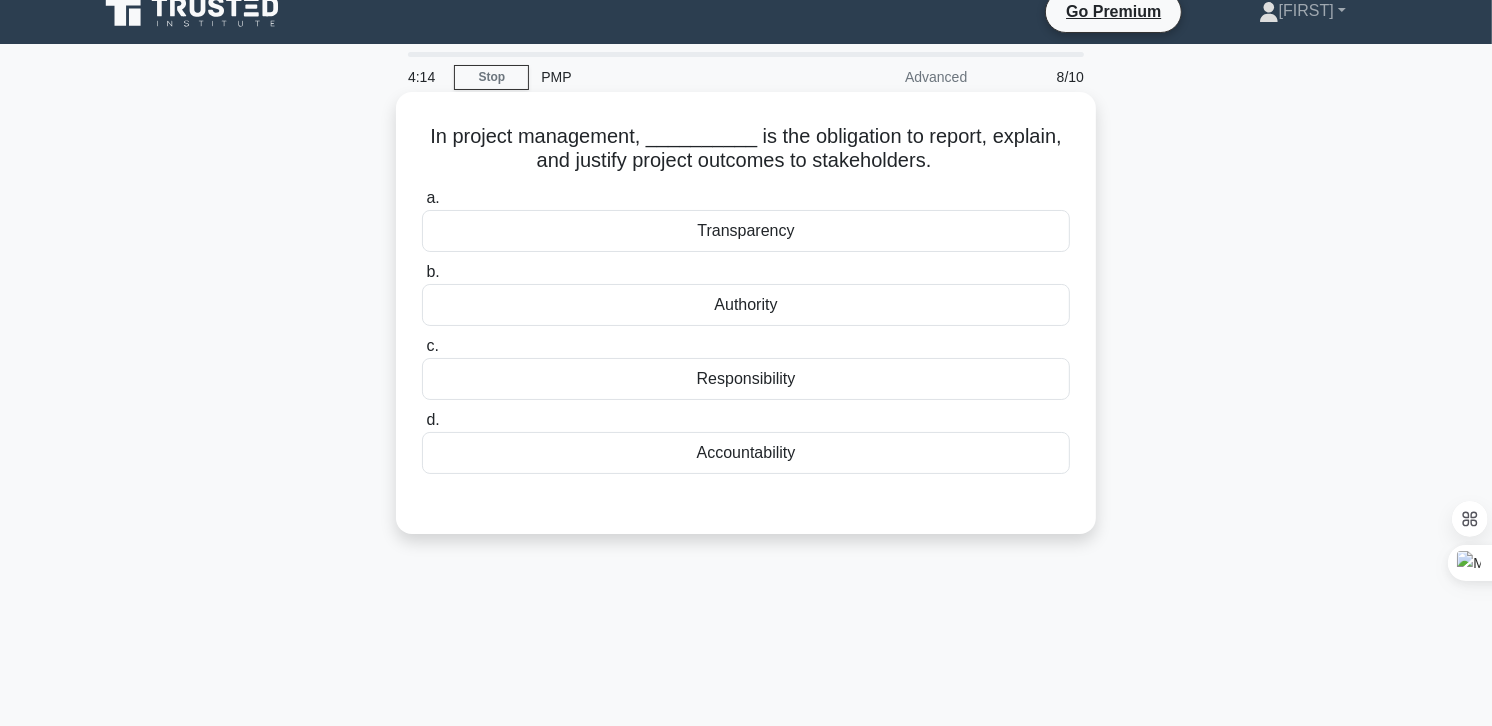 click on "Transparency" at bounding box center [746, 231] 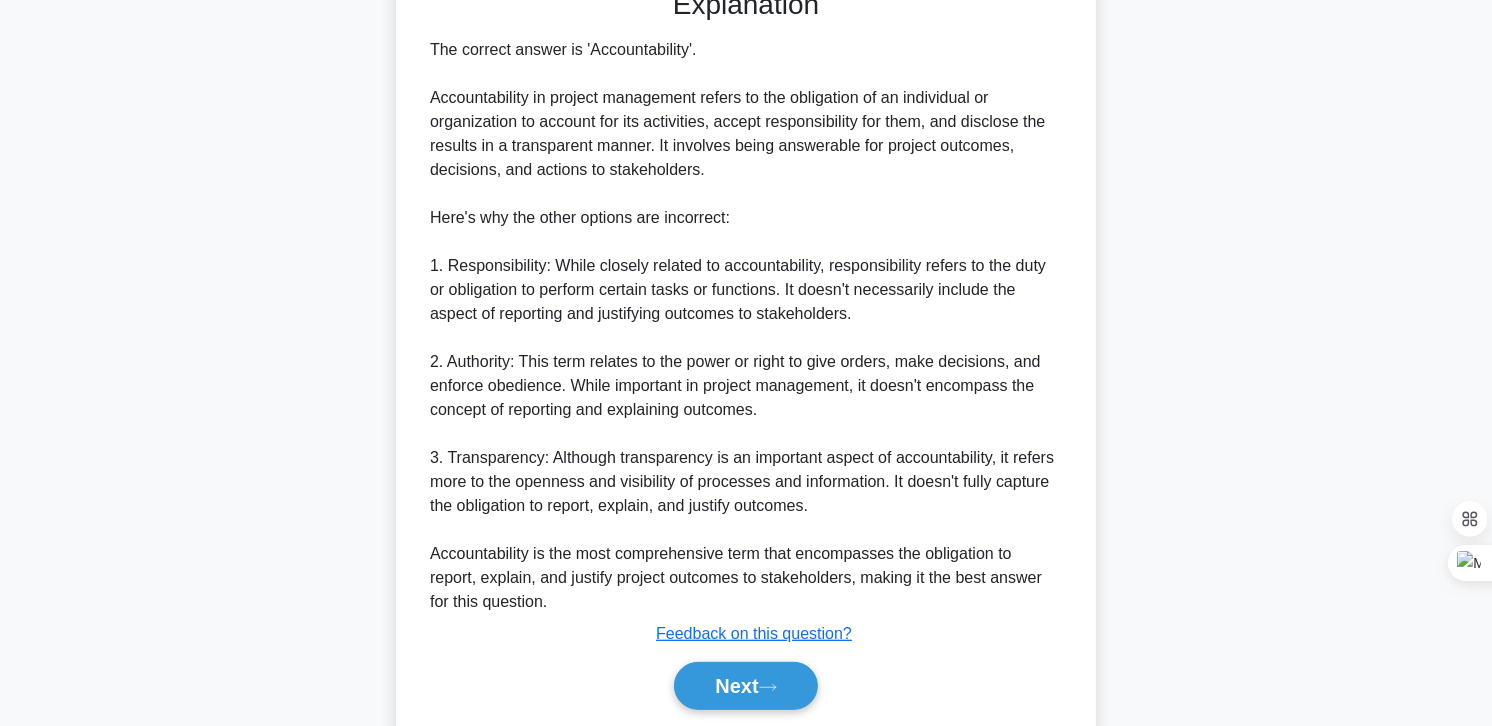 scroll, scrollTop: 575, scrollLeft: 0, axis: vertical 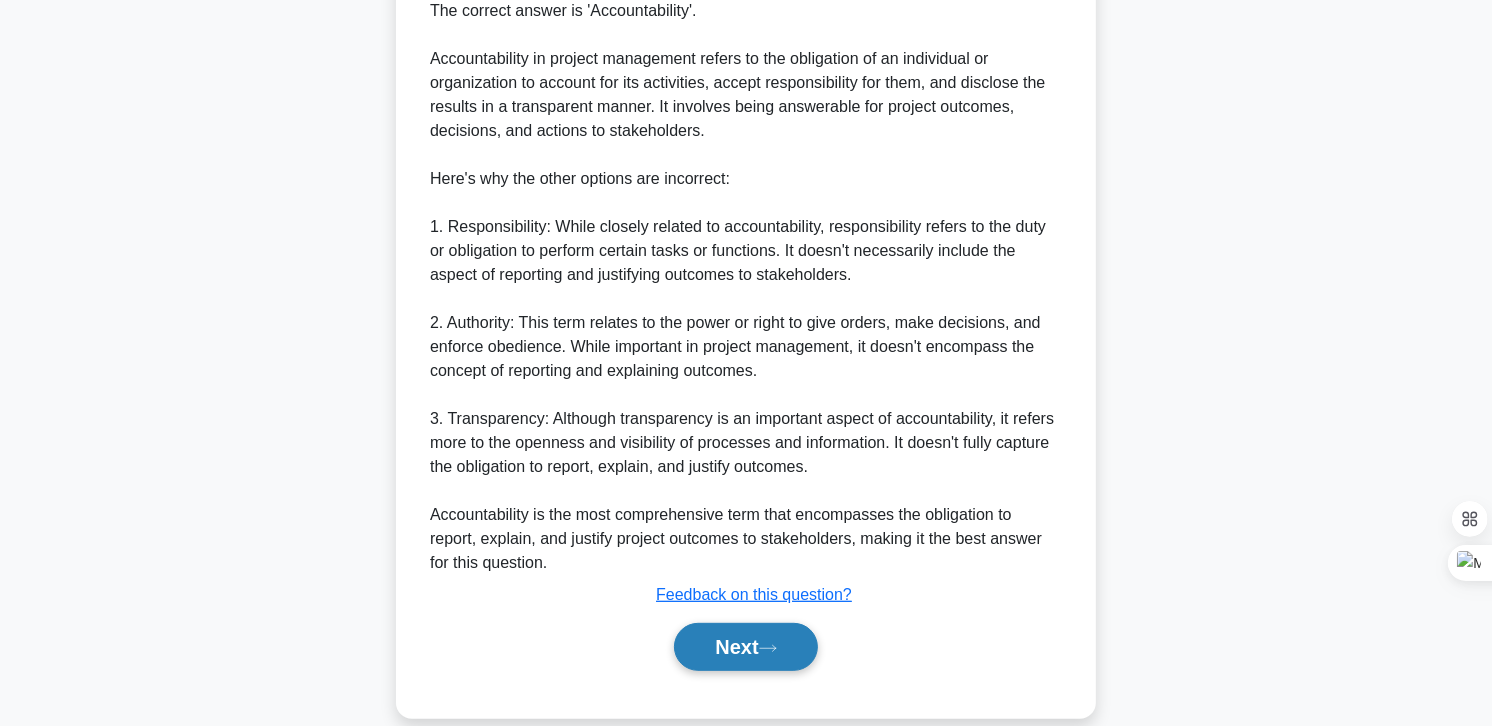 click on "Next" at bounding box center (745, 647) 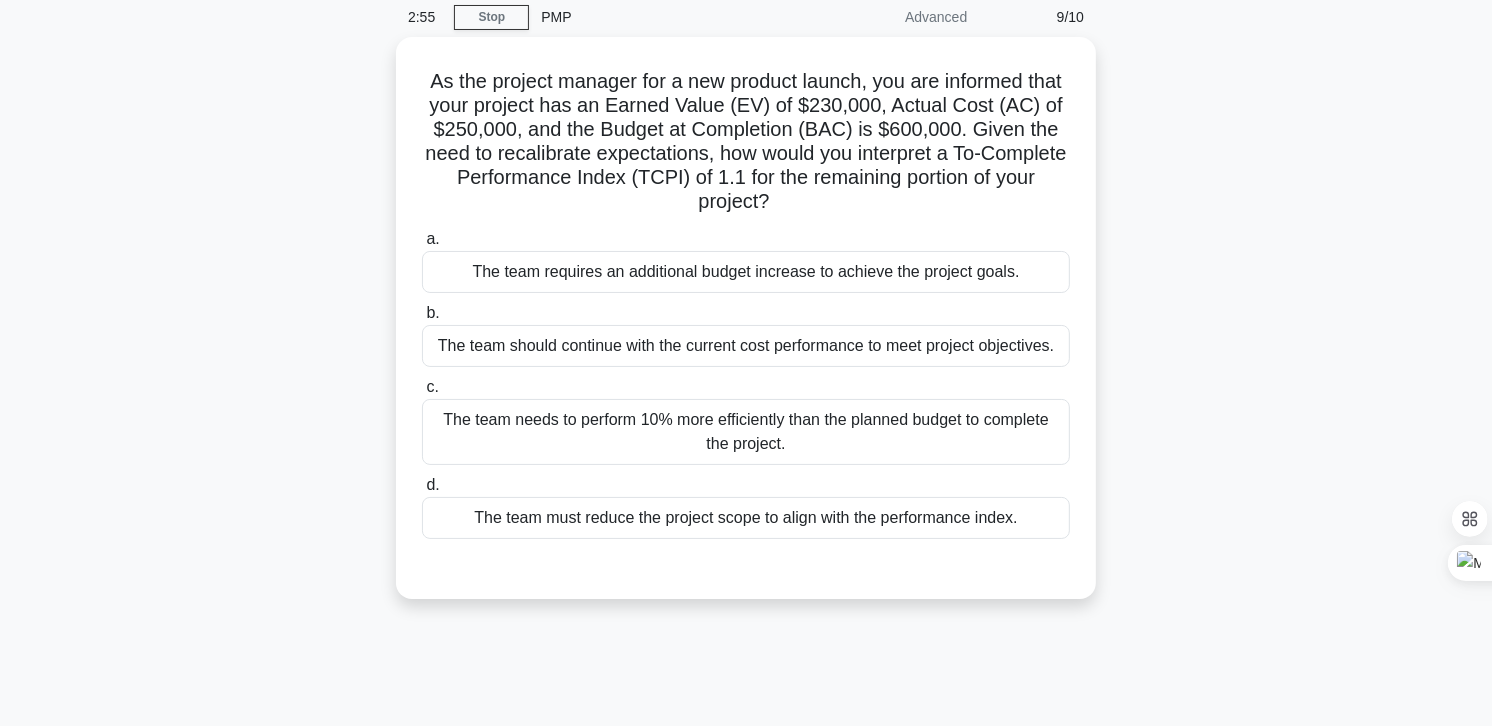 scroll, scrollTop: 0, scrollLeft: 0, axis: both 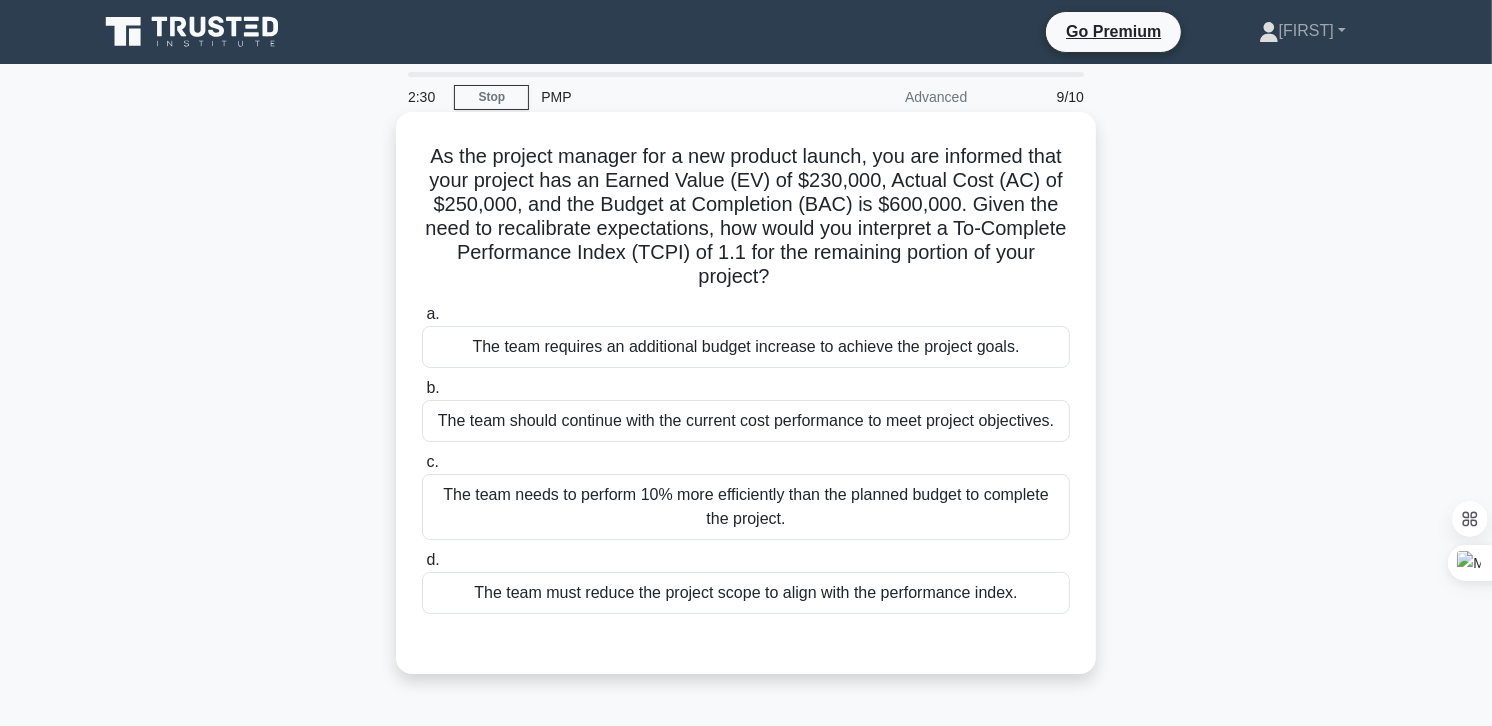 click on "The team needs to perform 10% more efficiently than the planned budget to complete the project." at bounding box center [746, 507] 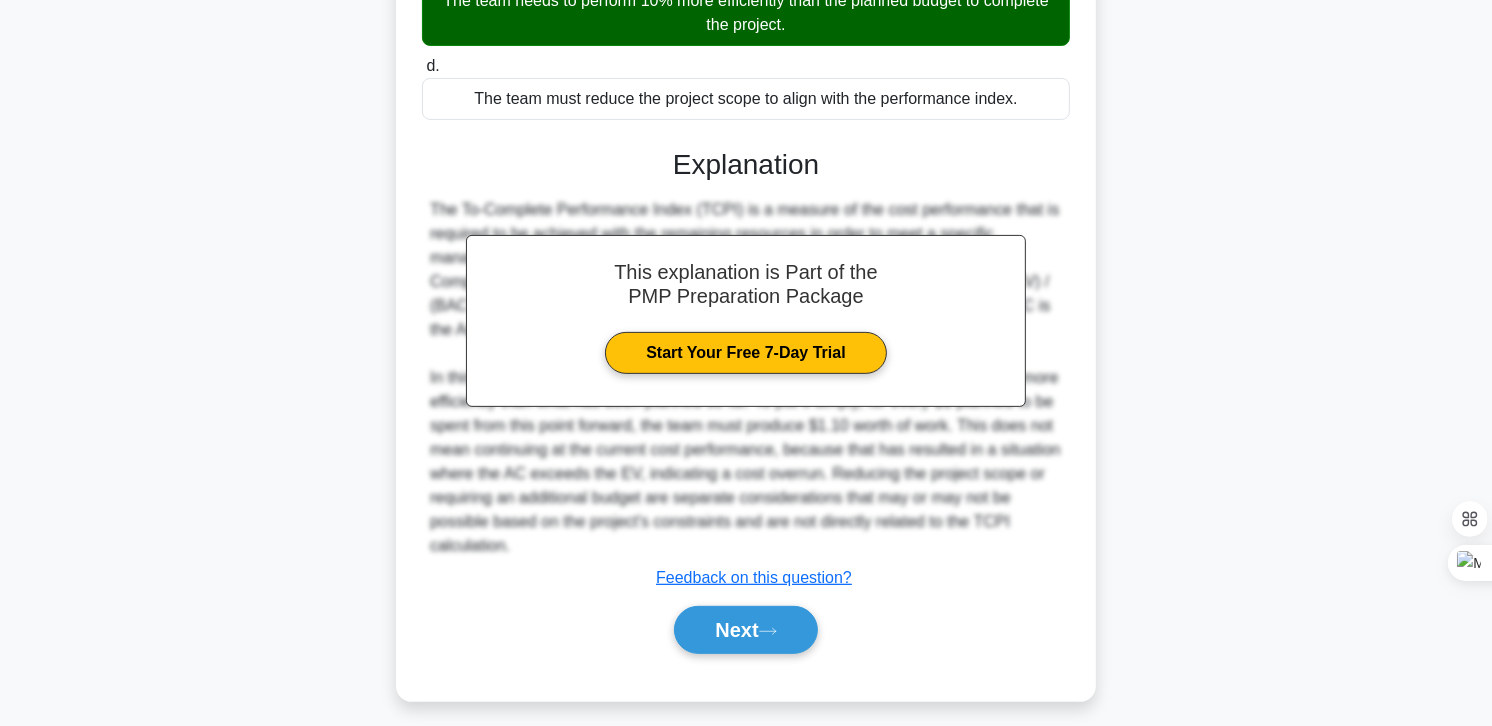 scroll, scrollTop: 506, scrollLeft: 0, axis: vertical 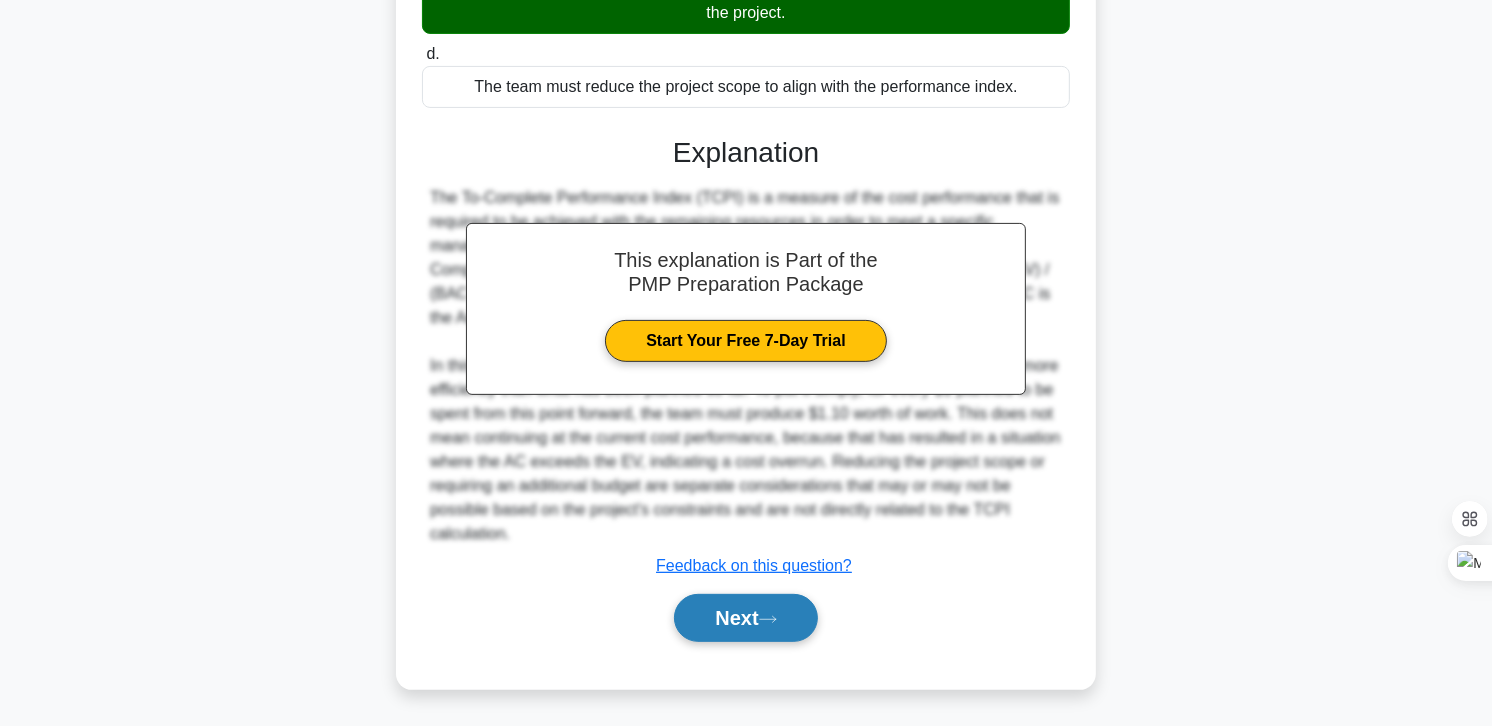 click on "Next" at bounding box center (745, 618) 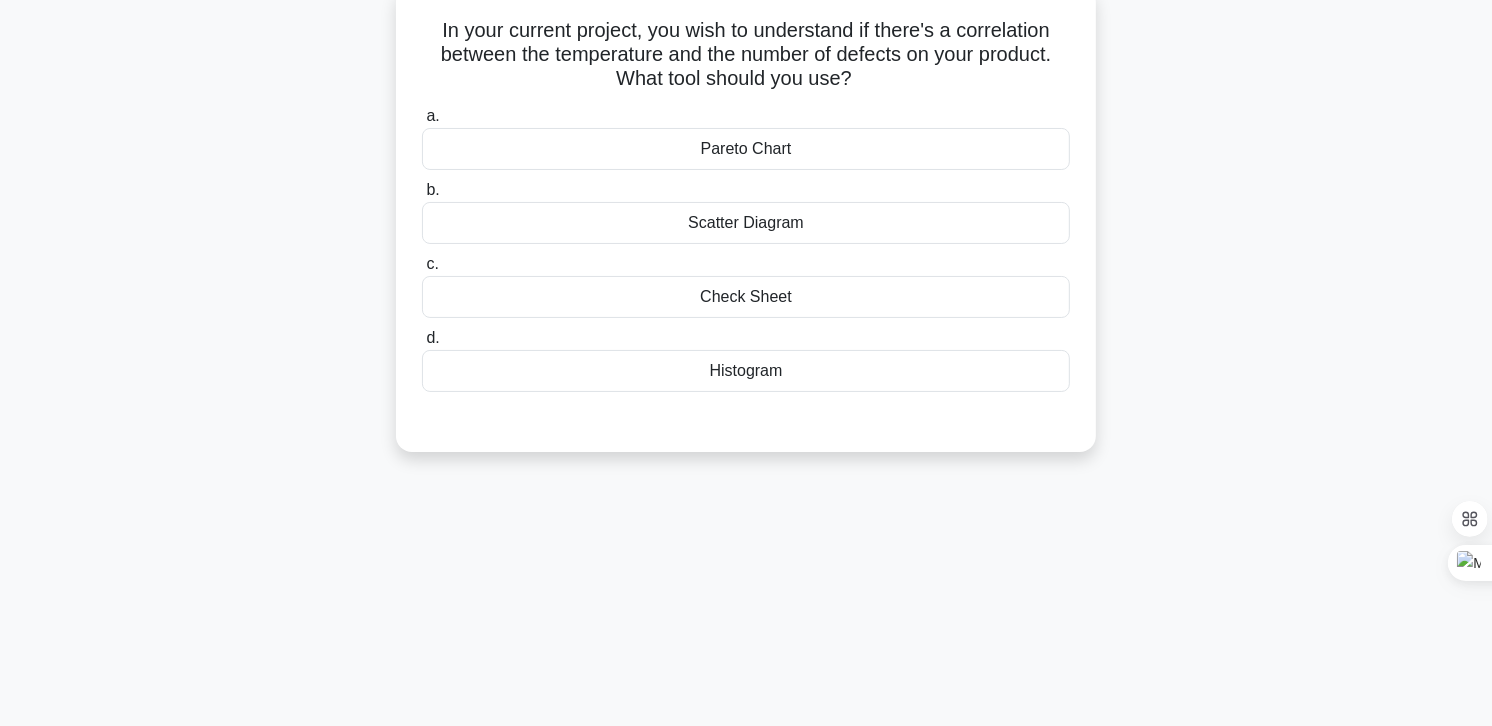 scroll, scrollTop: 20, scrollLeft: 0, axis: vertical 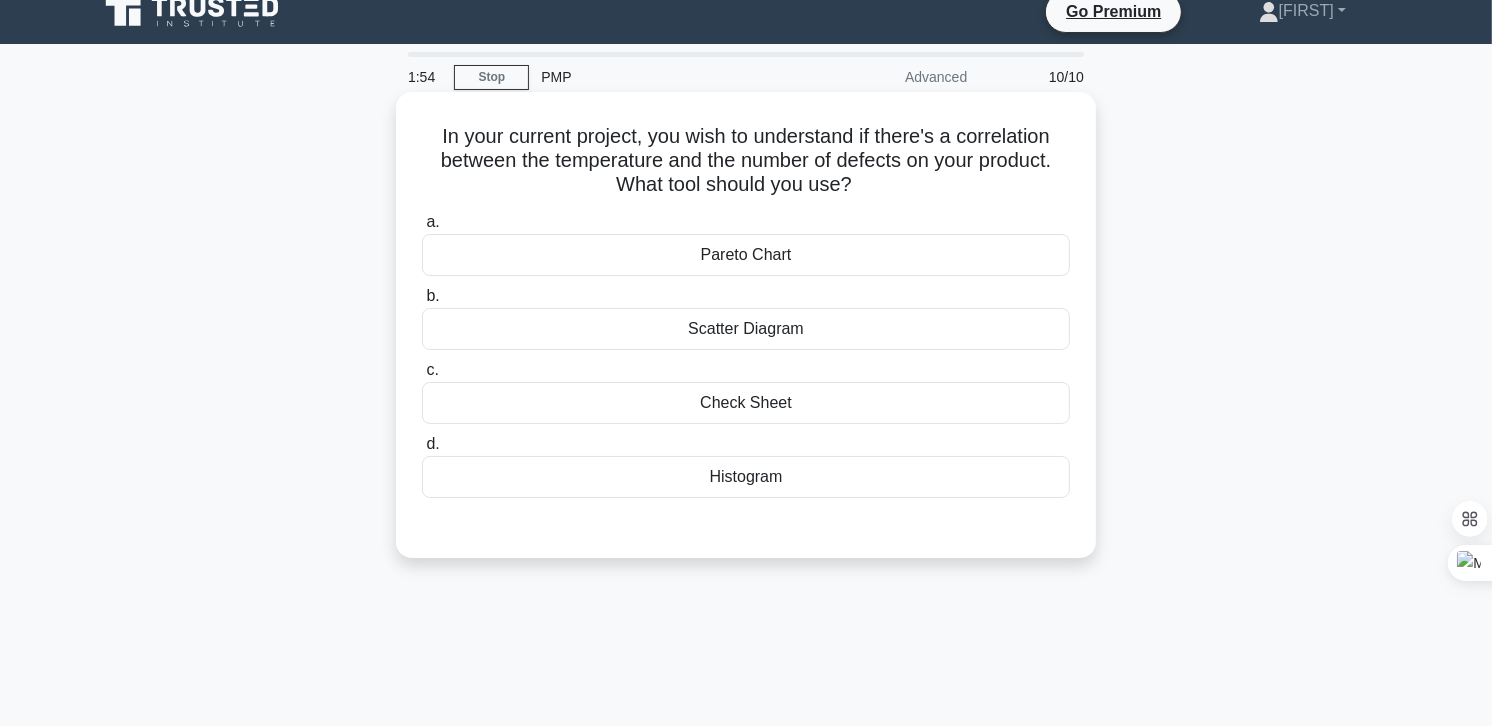 click on "Scatter Diagram" at bounding box center [746, 329] 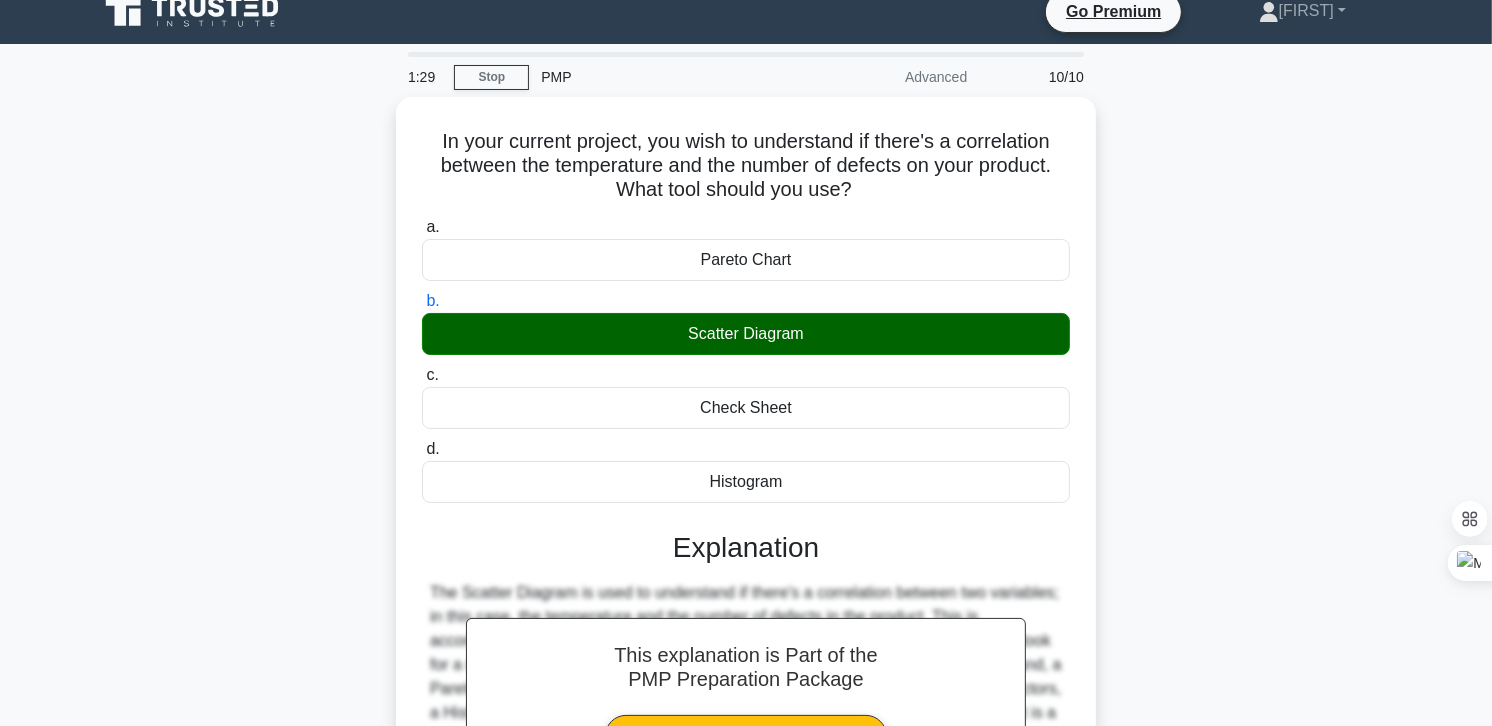 scroll, scrollTop: 353, scrollLeft: 0, axis: vertical 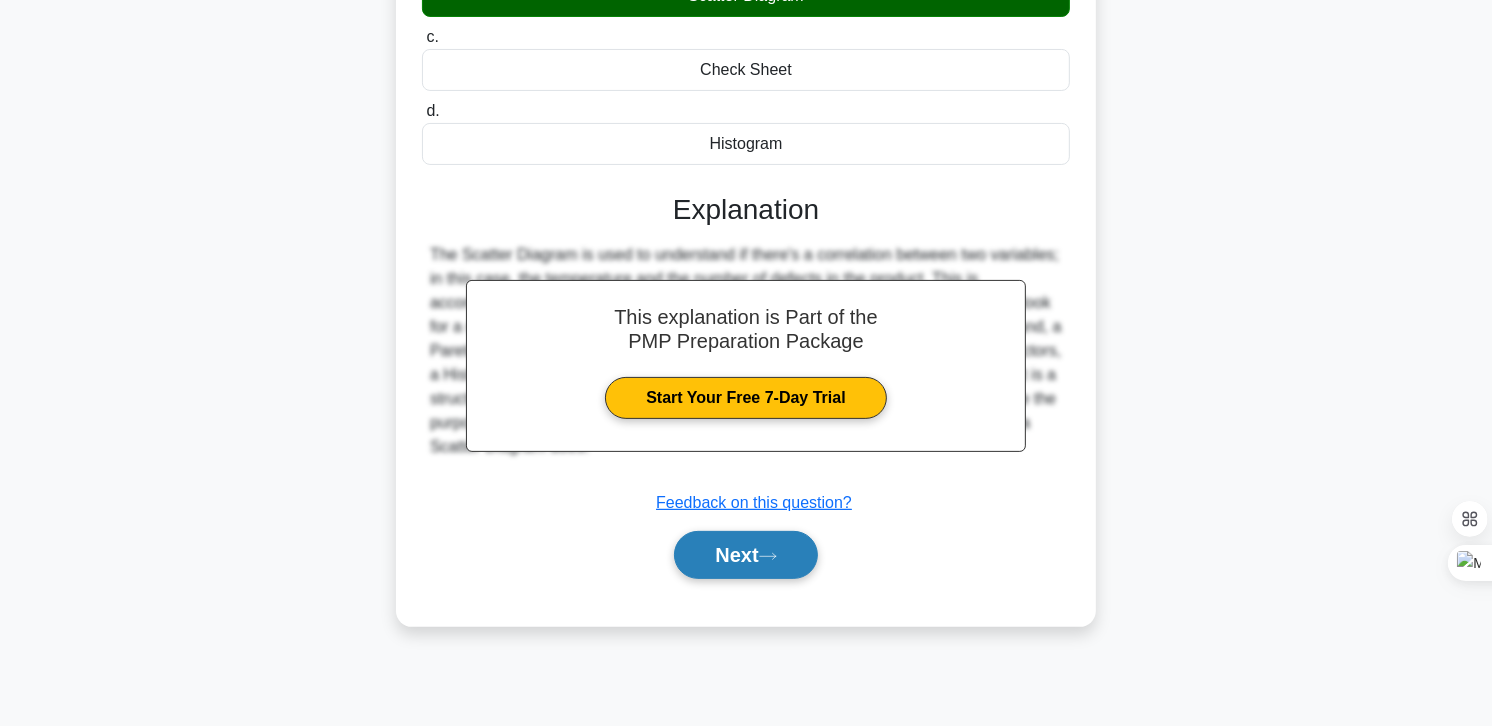 click on "Next" at bounding box center [745, 555] 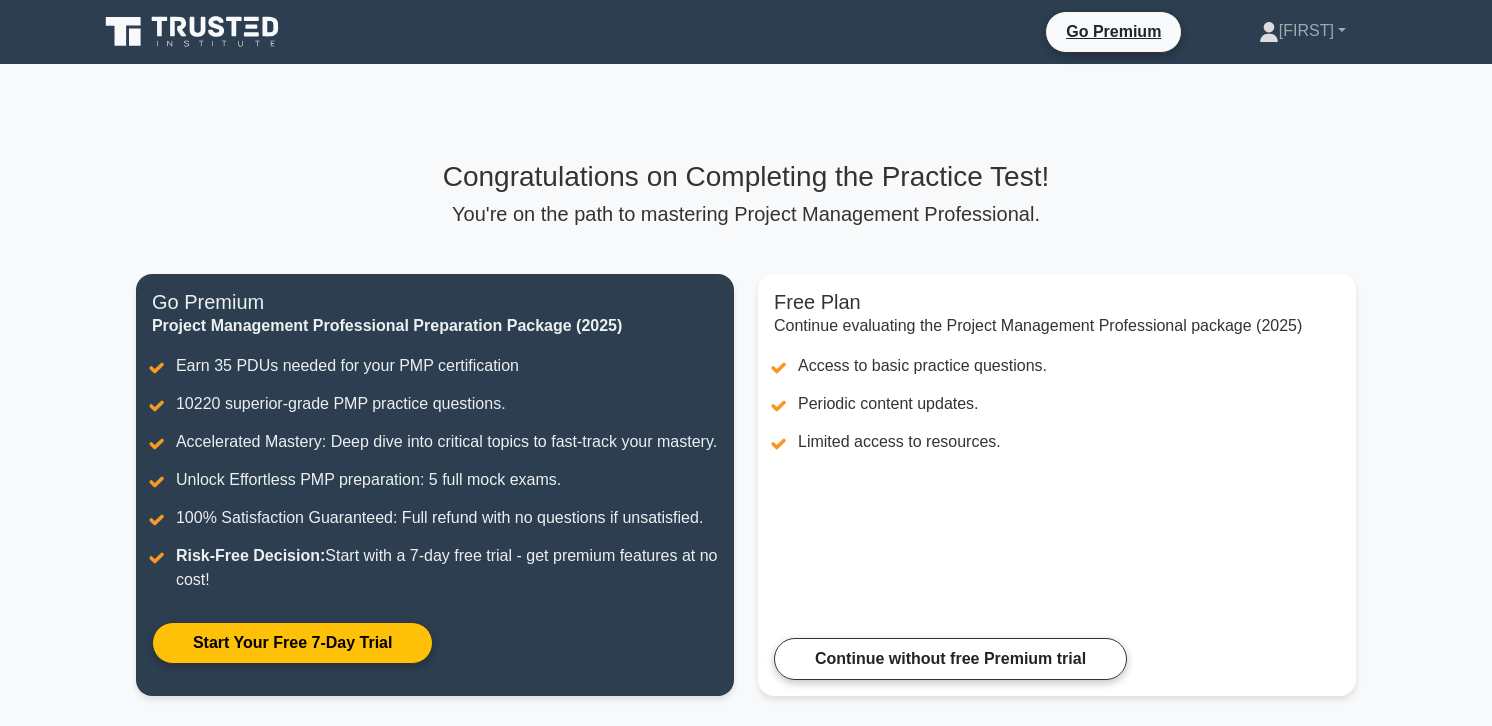 scroll, scrollTop: 0, scrollLeft: 0, axis: both 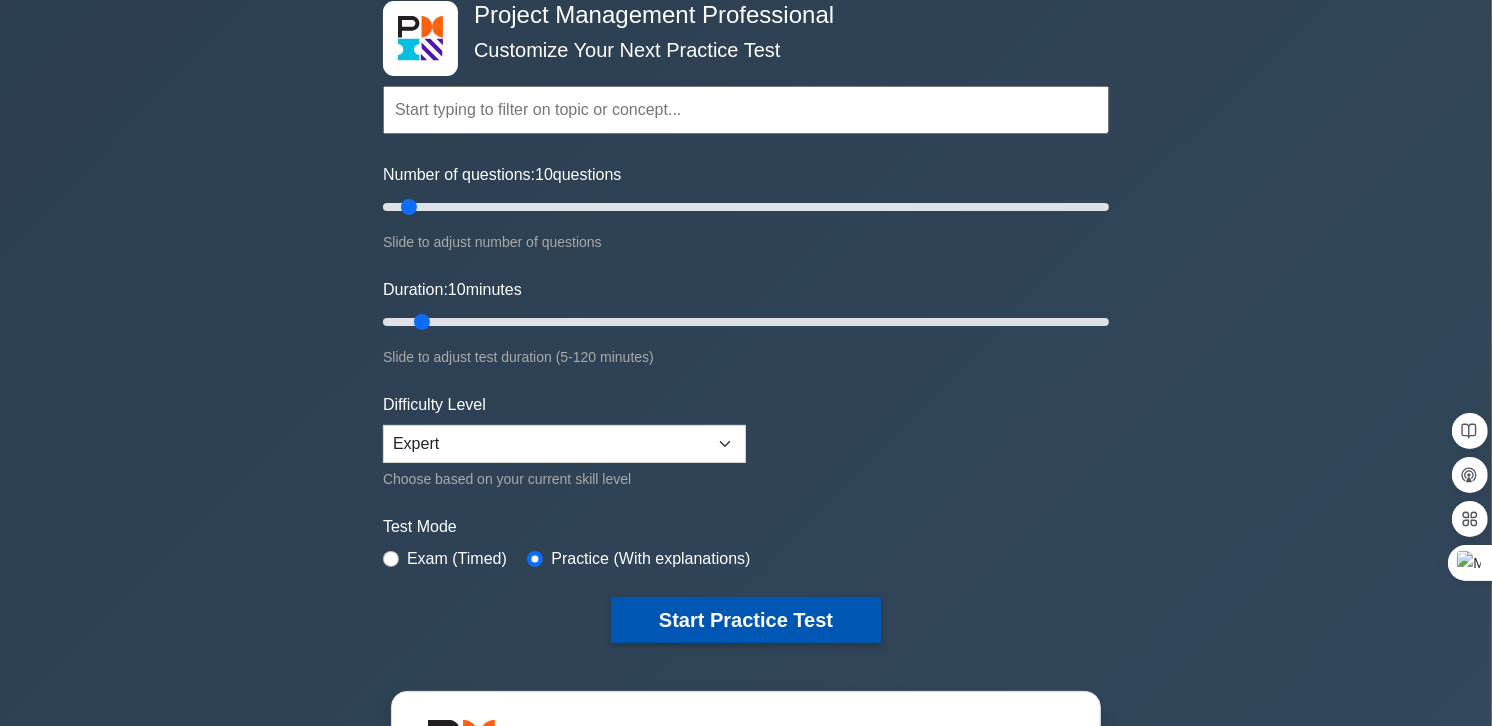 click on "Start Practice Test" at bounding box center [746, 620] 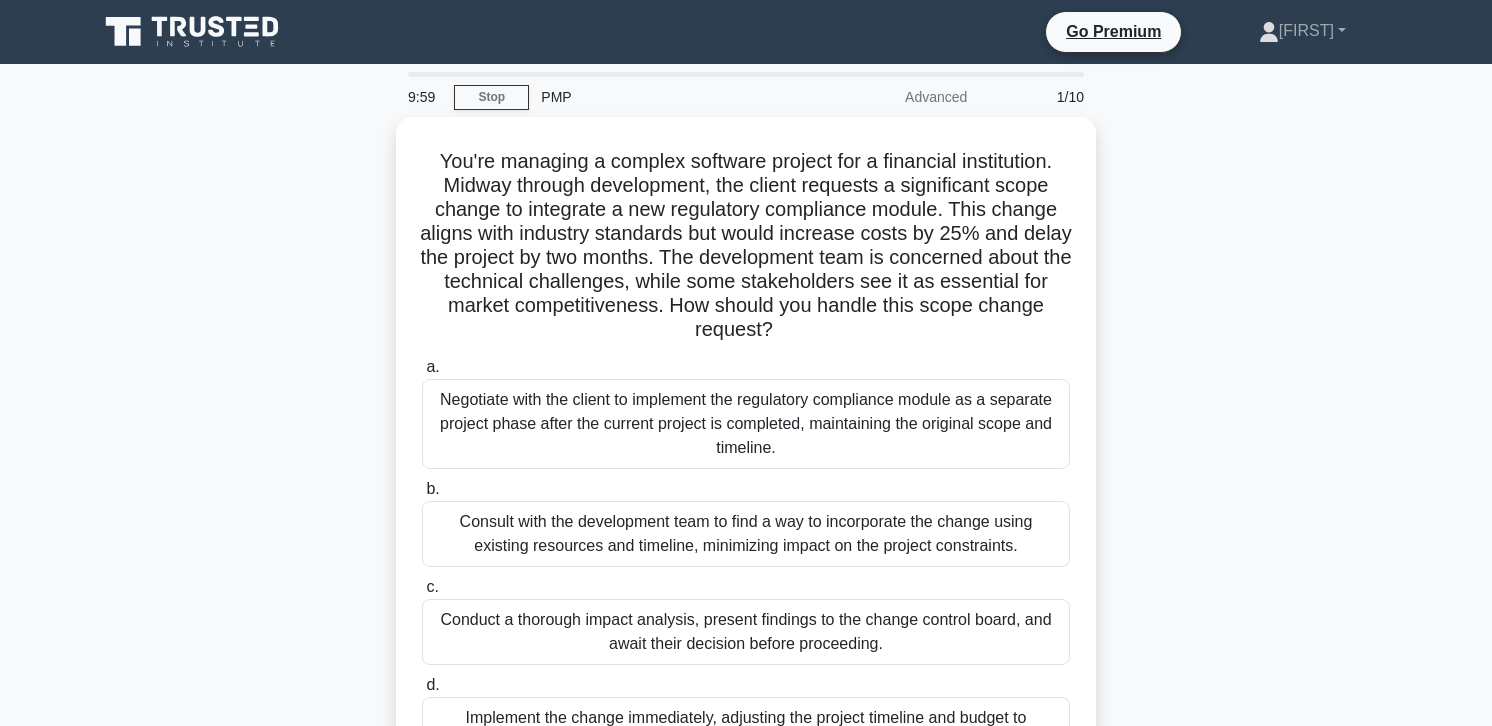 scroll, scrollTop: 0, scrollLeft: 0, axis: both 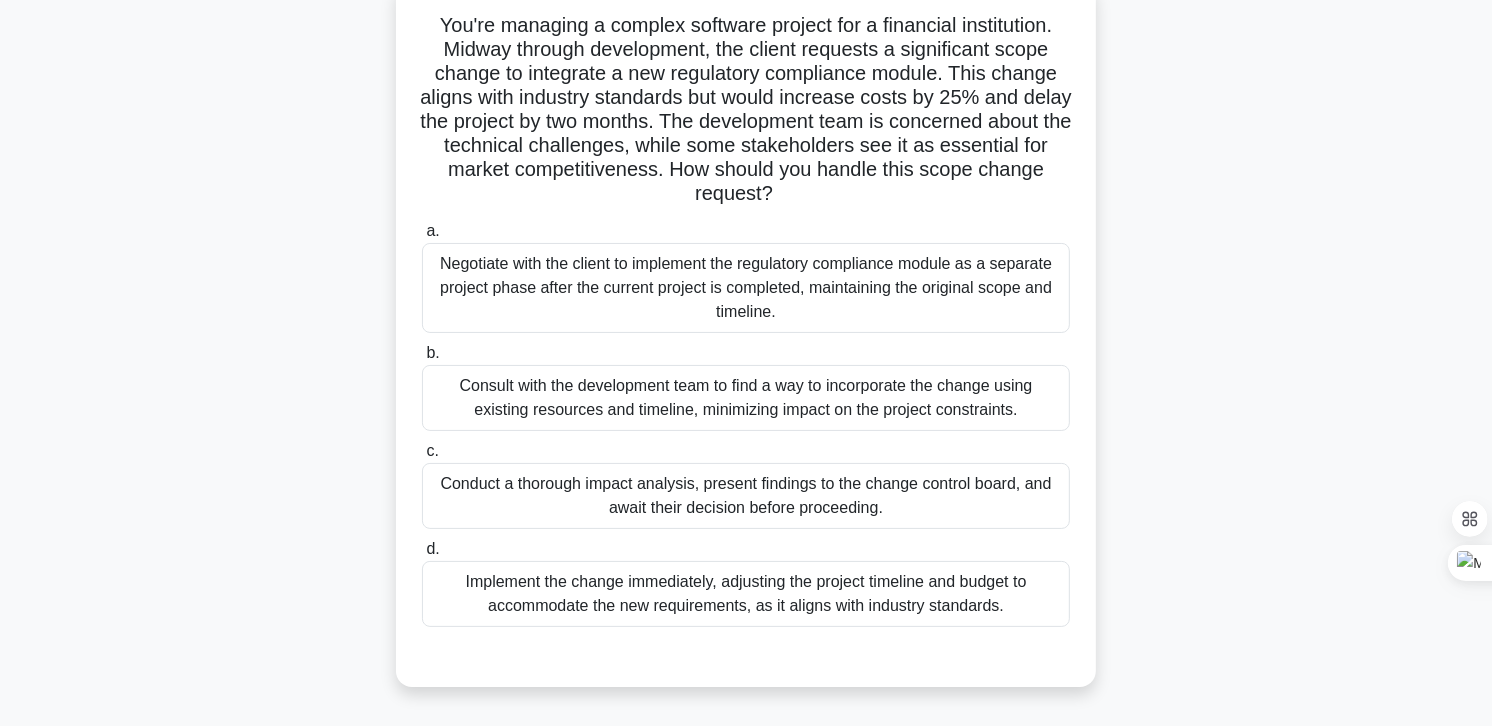 click on "Conduct a thorough impact analysis, present findings to the change control board, and await their decision before proceeding." at bounding box center (746, 496) 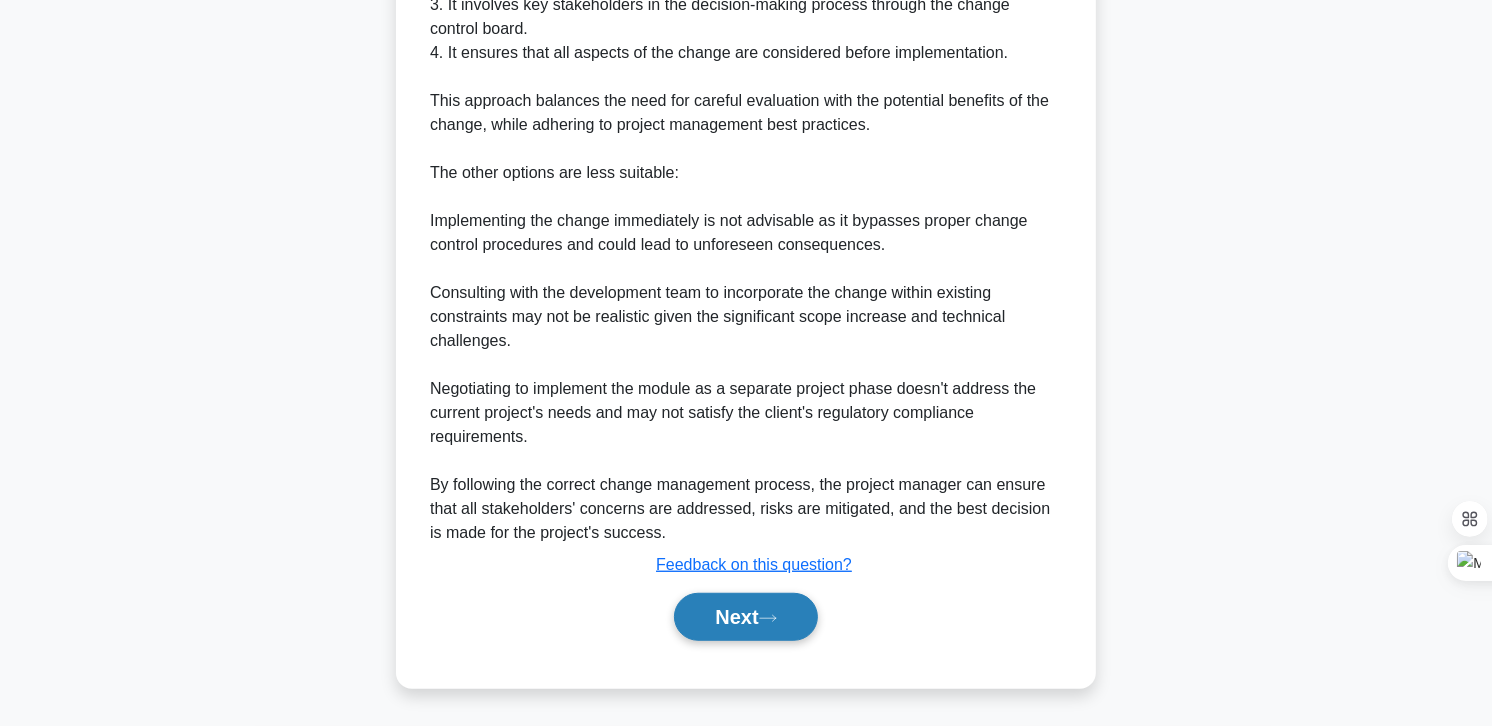 click on "Next" at bounding box center [745, 617] 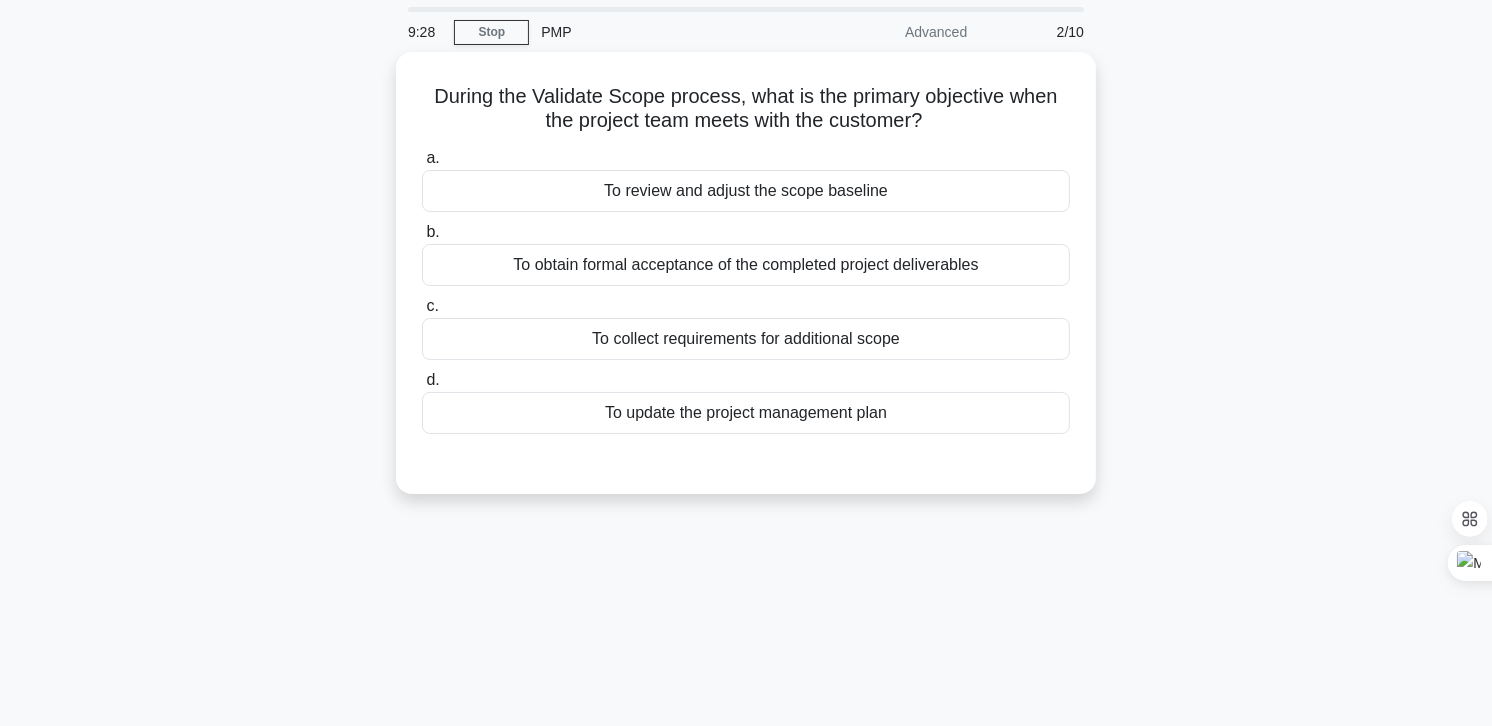 scroll, scrollTop: 0, scrollLeft: 0, axis: both 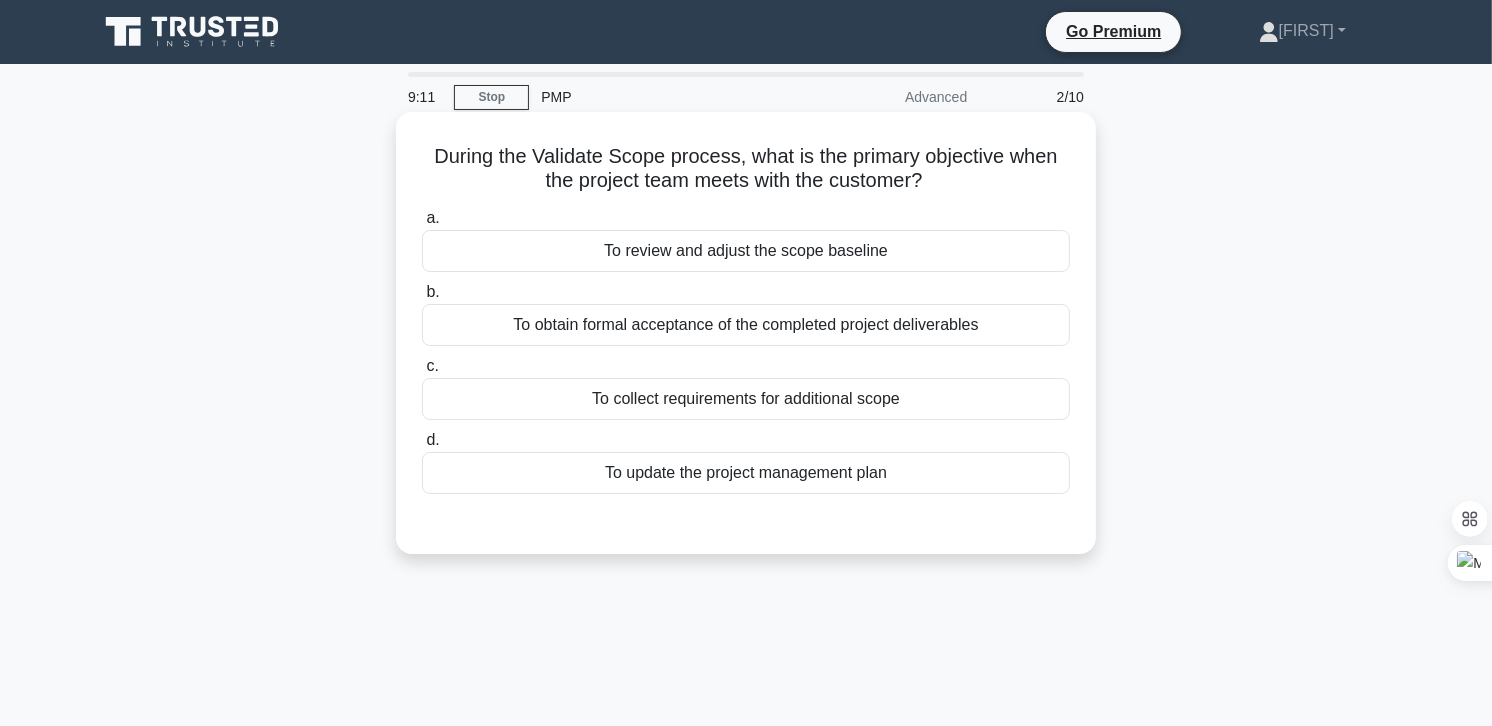 click on "To obtain formal acceptance of the completed project deliverables" at bounding box center [746, 325] 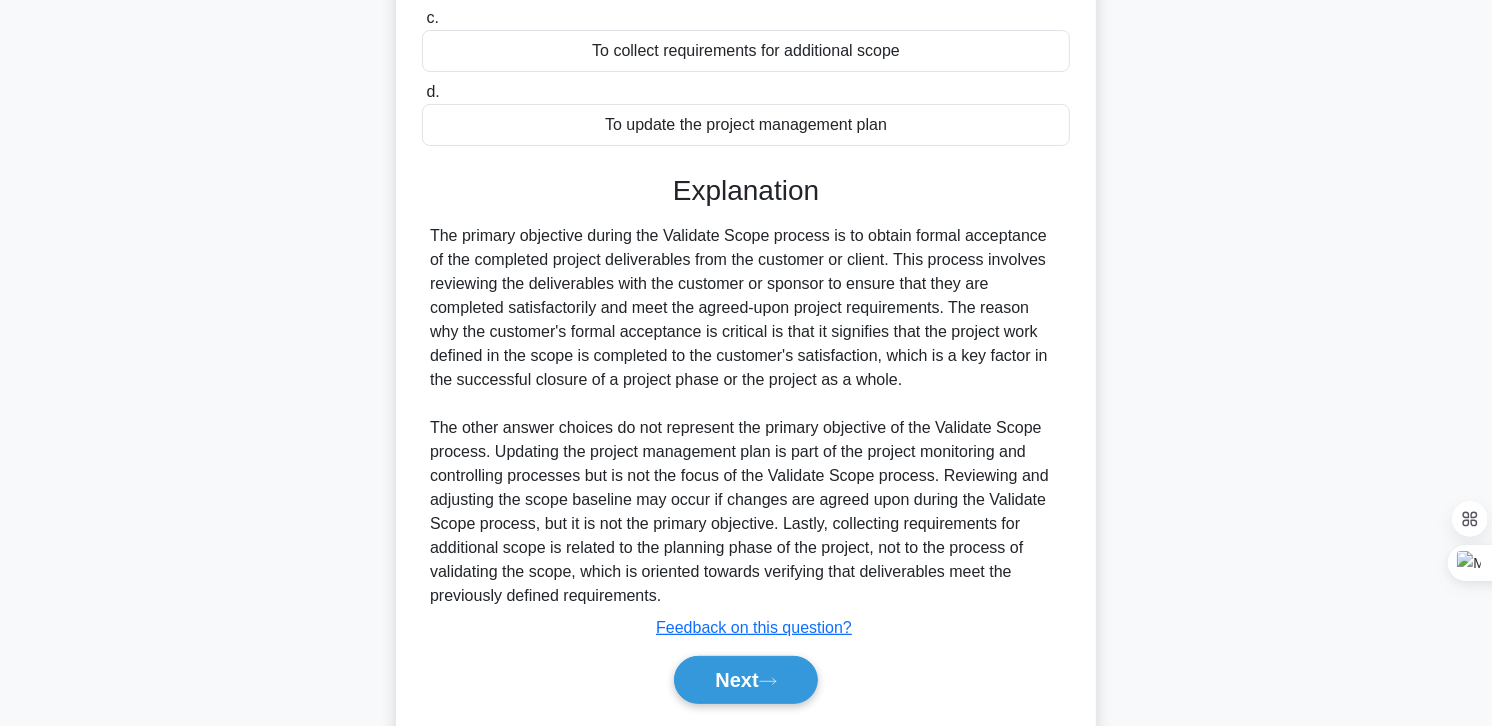 scroll, scrollTop: 411, scrollLeft: 0, axis: vertical 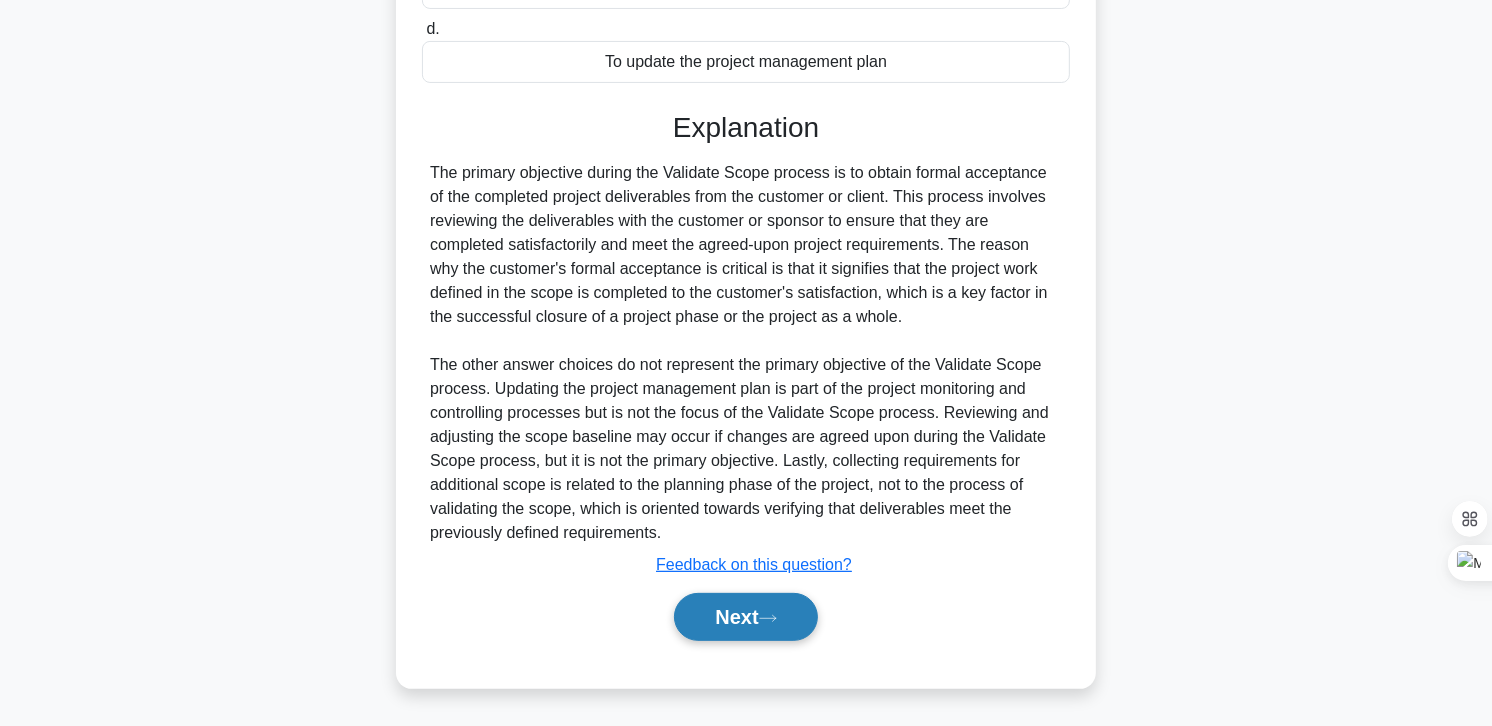 click on "Next" at bounding box center [745, 617] 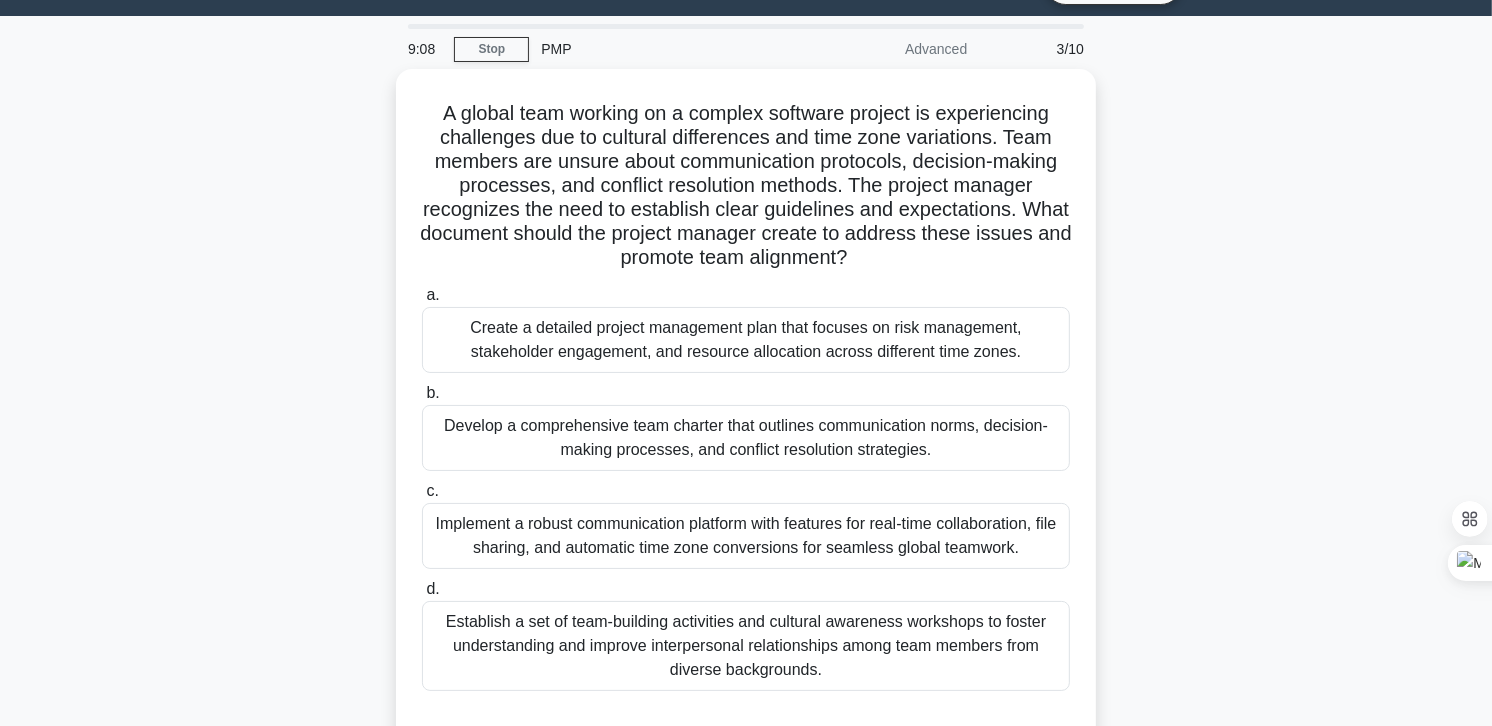 scroll, scrollTop: 0, scrollLeft: 0, axis: both 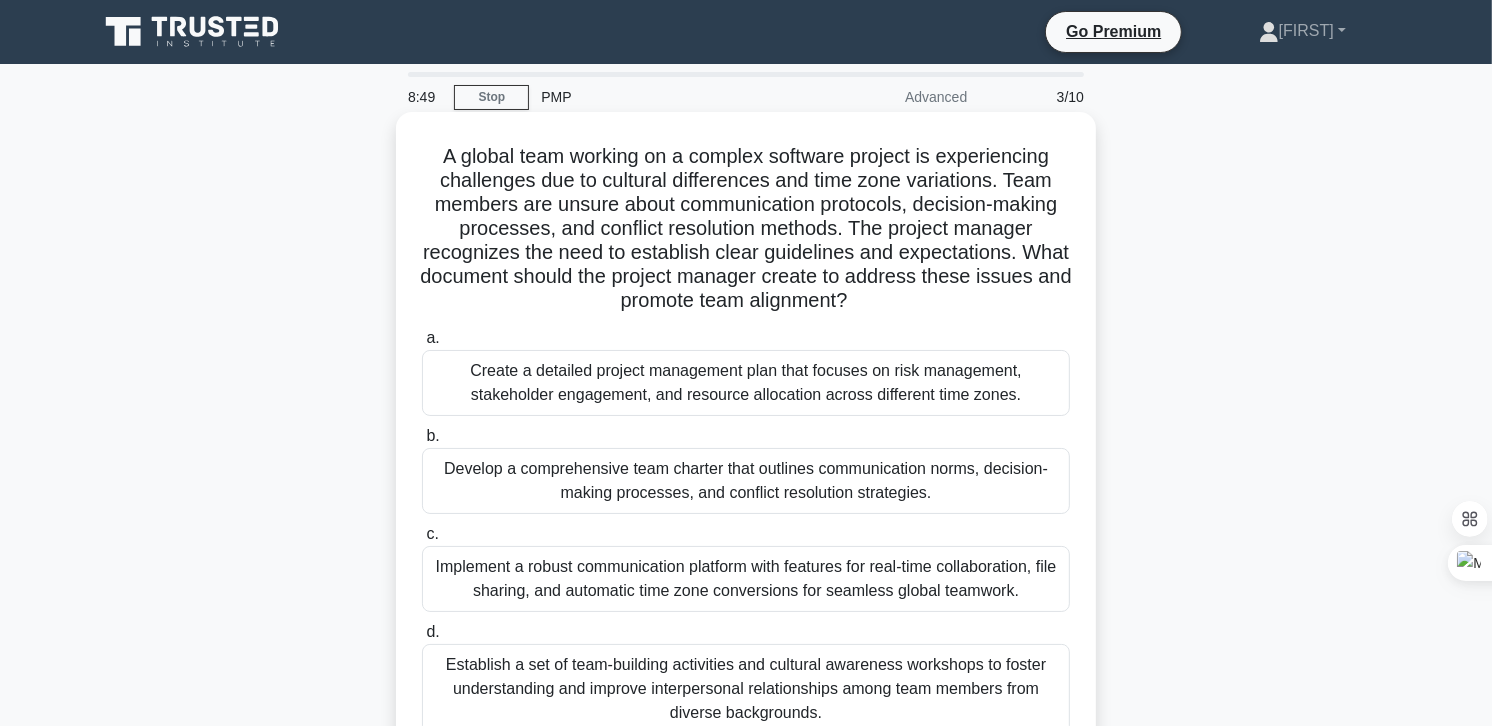 click on "Develop a comprehensive team charter that outlines communication norms, decision-making processes, and conflict resolution strategies." at bounding box center (746, 481) 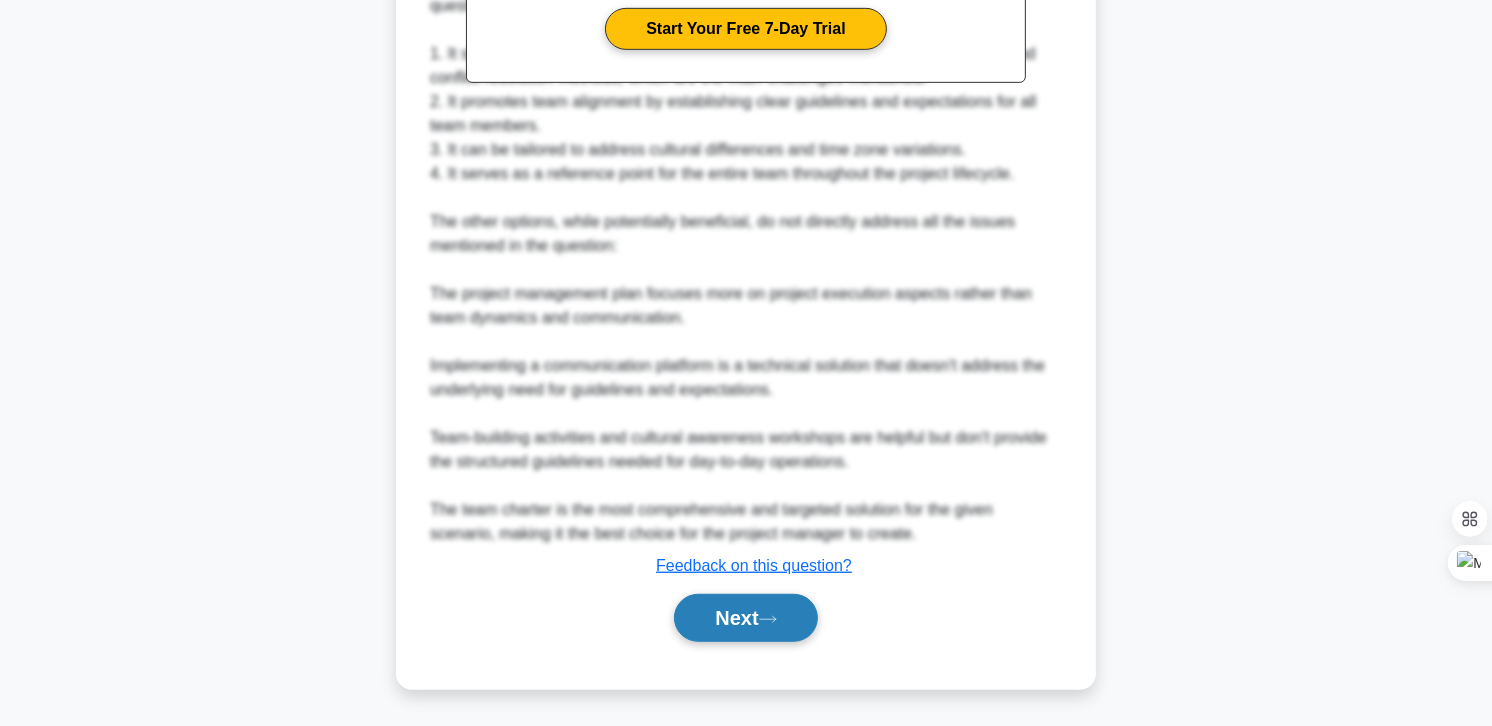 click on "Next" at bounding box center (745, 618) 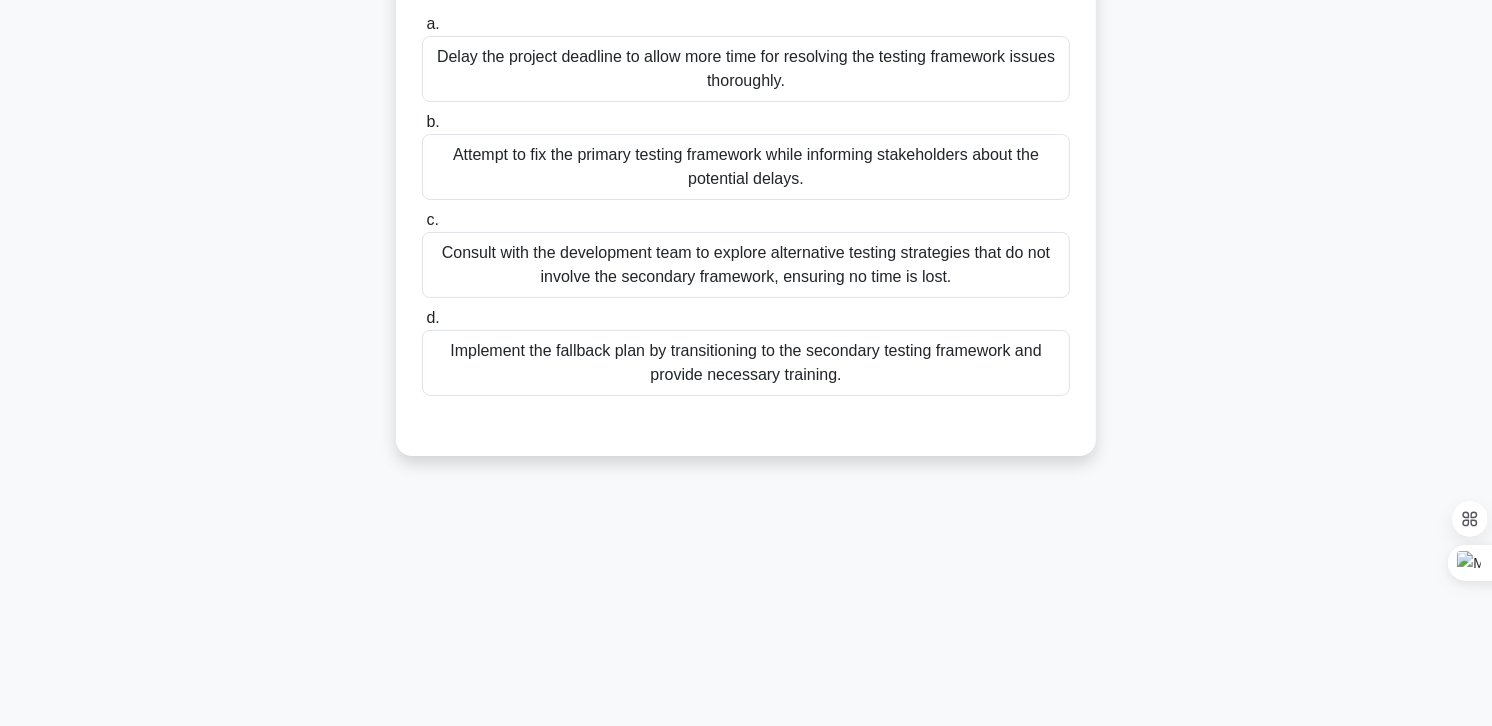 scroll, scrollTop: 0, scrollLeft: 0, axis: both 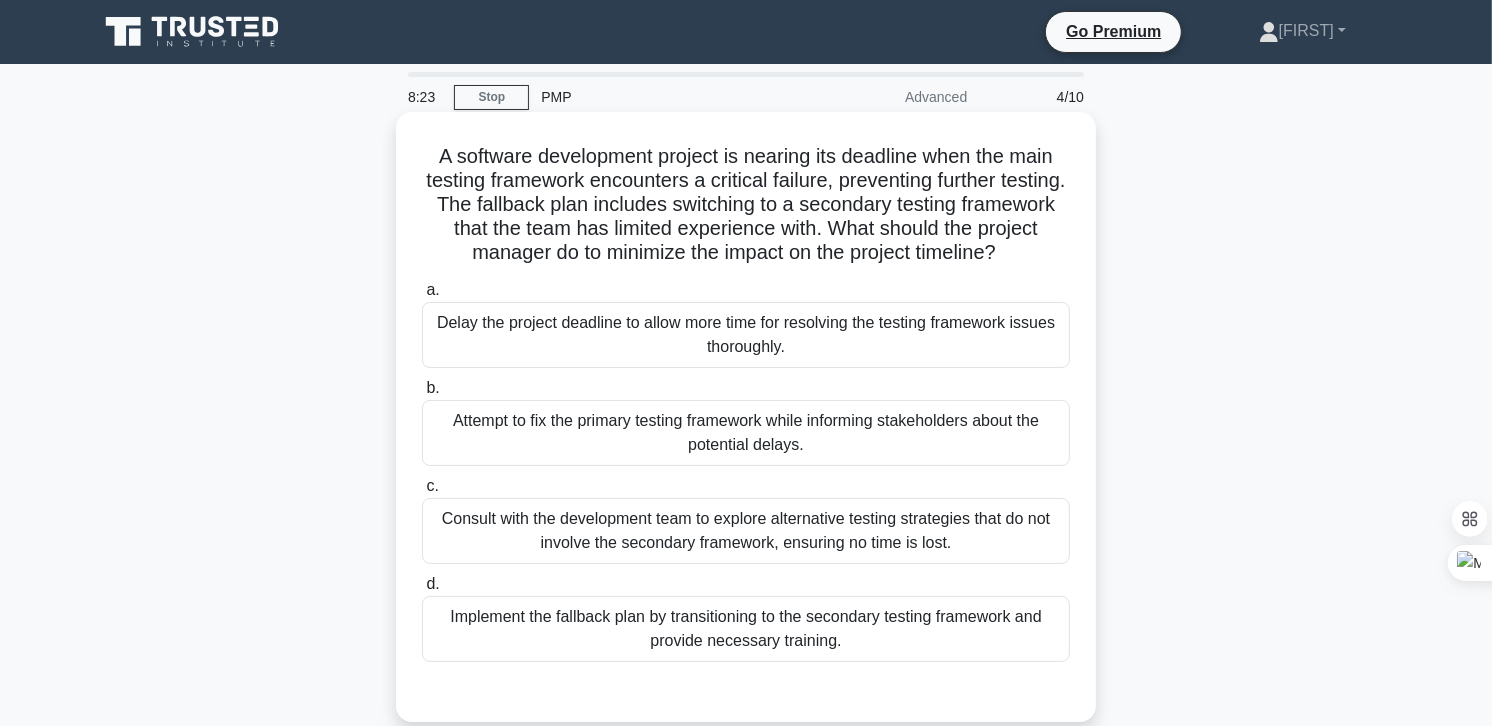 click on "Consult with the development team to explore alternative testing strategies that do not involve the secondary framework, ensuring no time is lost." at bounding box center [746, 531] 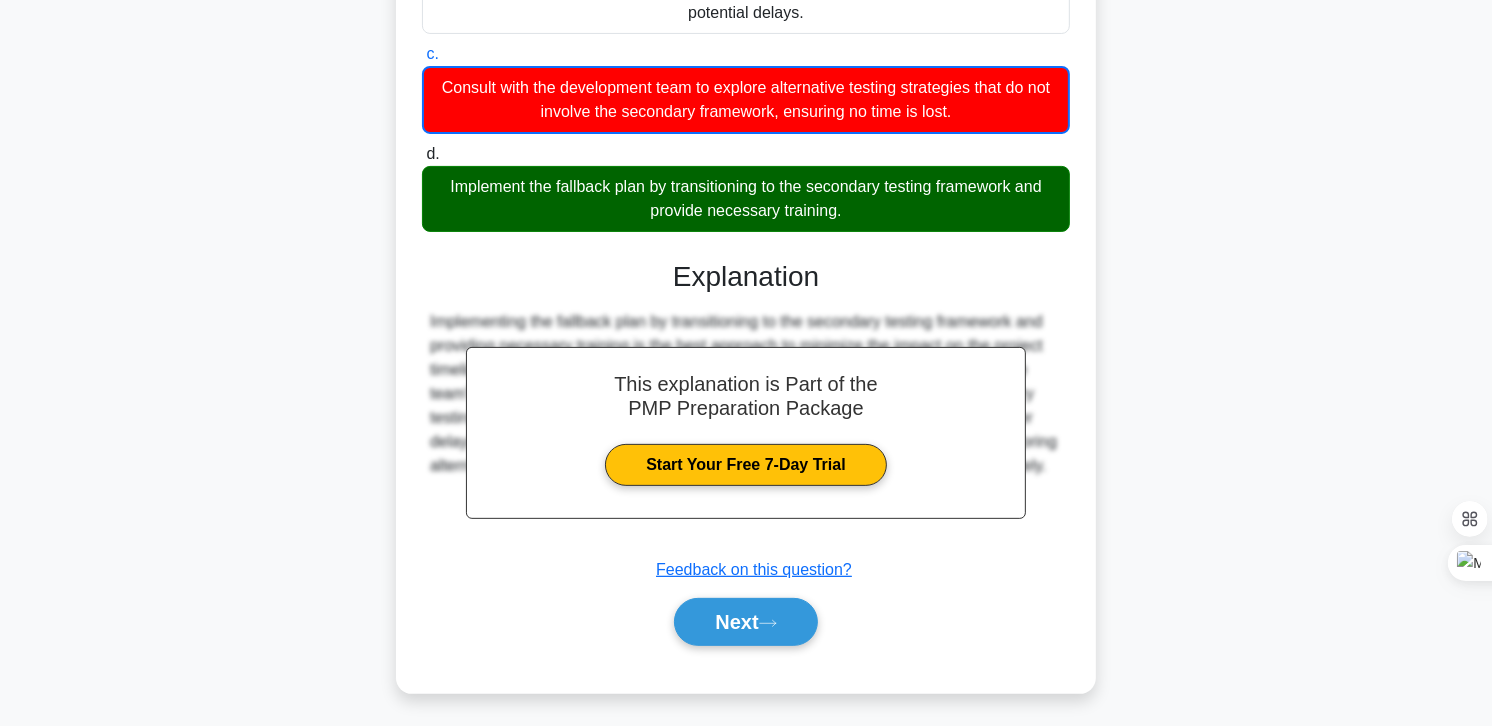 scroll, scrollTop: 434, scrollLeft: 0, axis: vertical 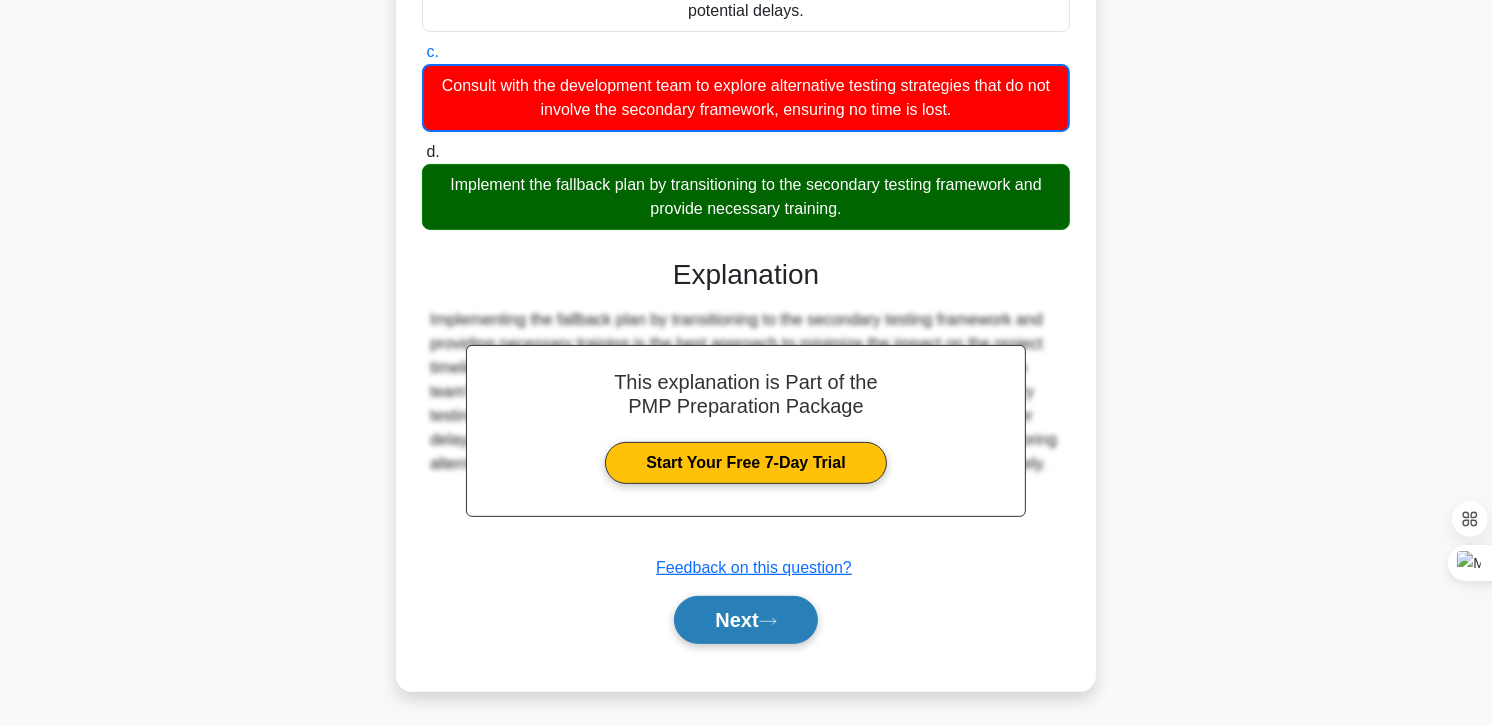 click on "Next" at bounding box center (745, 620) 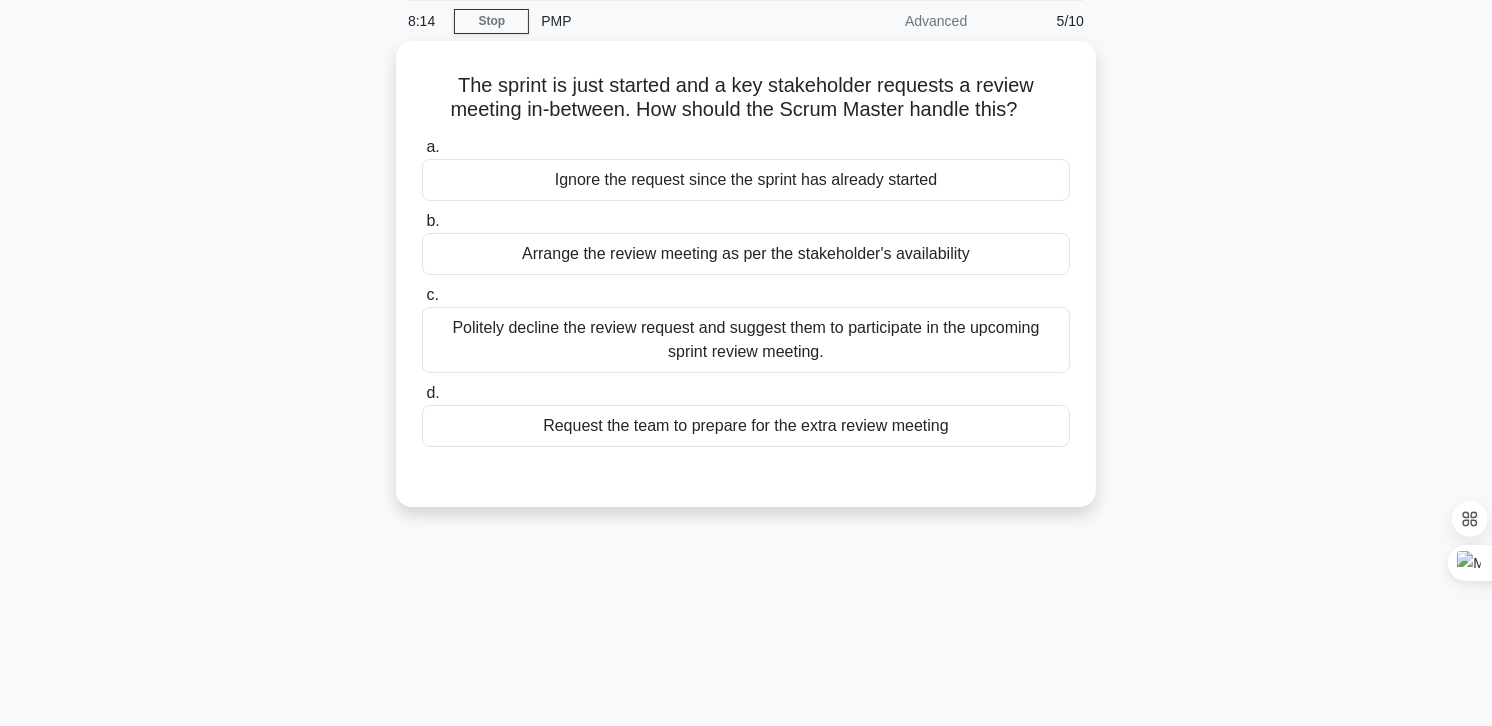 scroll, scrollTop: 20, scrollLeft: 0, axis: vertical 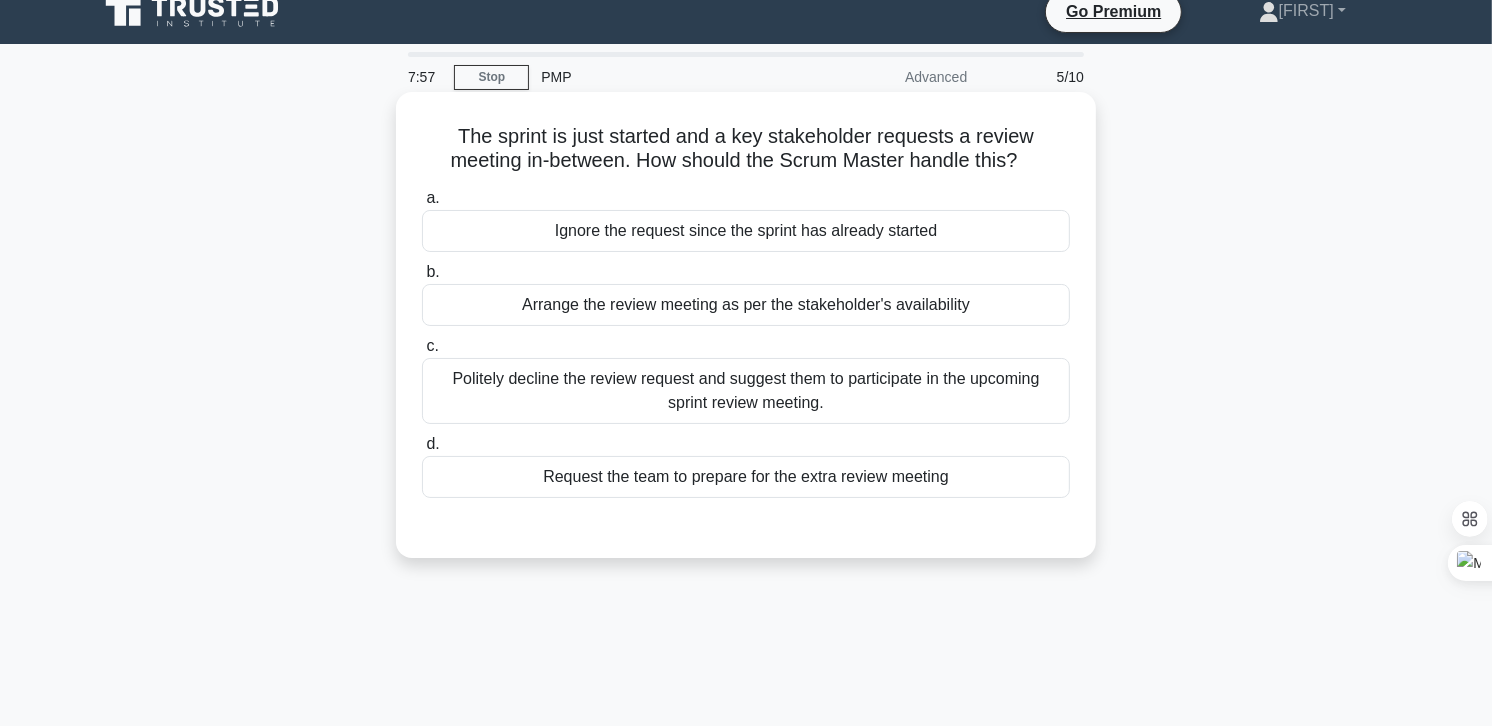 click on "Arrange the review meeting as per the stakeholder's availability" at bounding box center (746, 305) 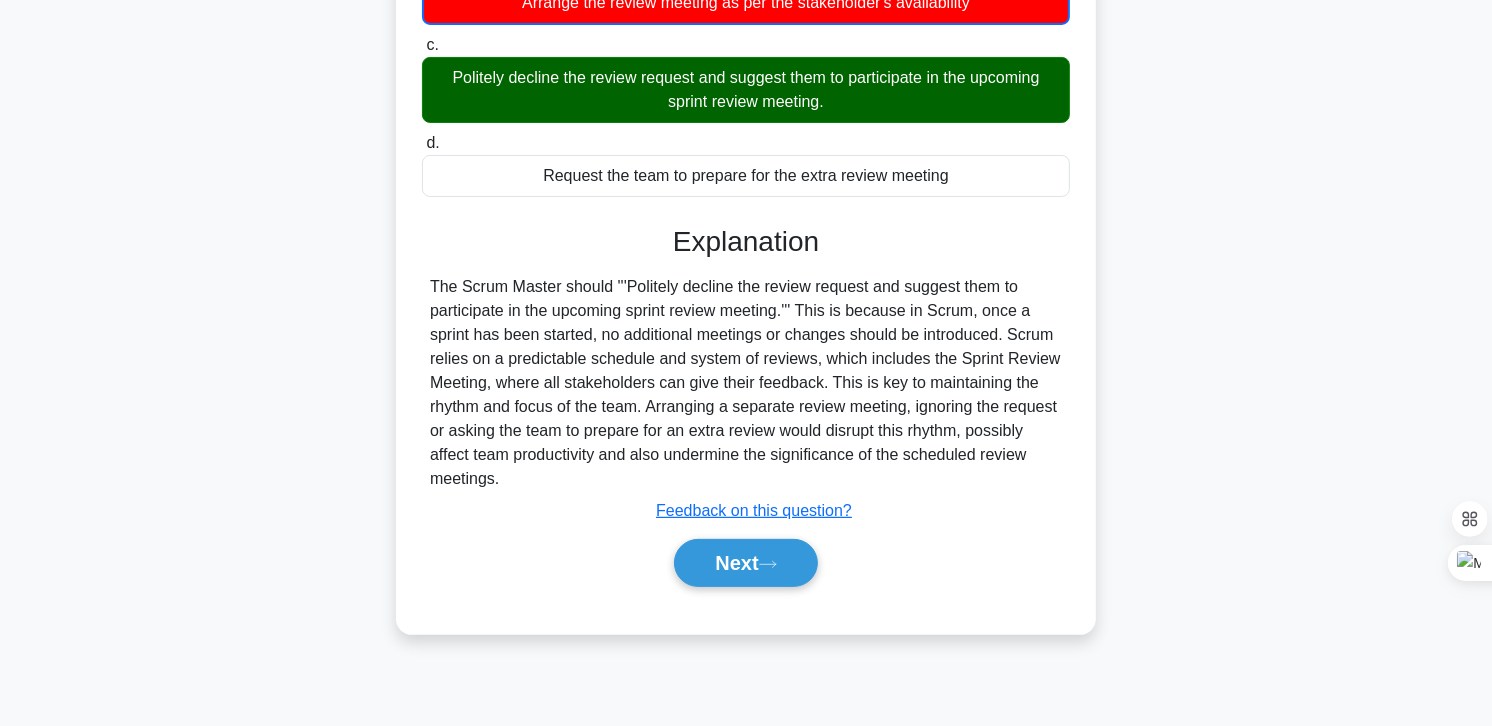 scroll, scrollTop: 353, scrollLeft: 0, axis: vertical 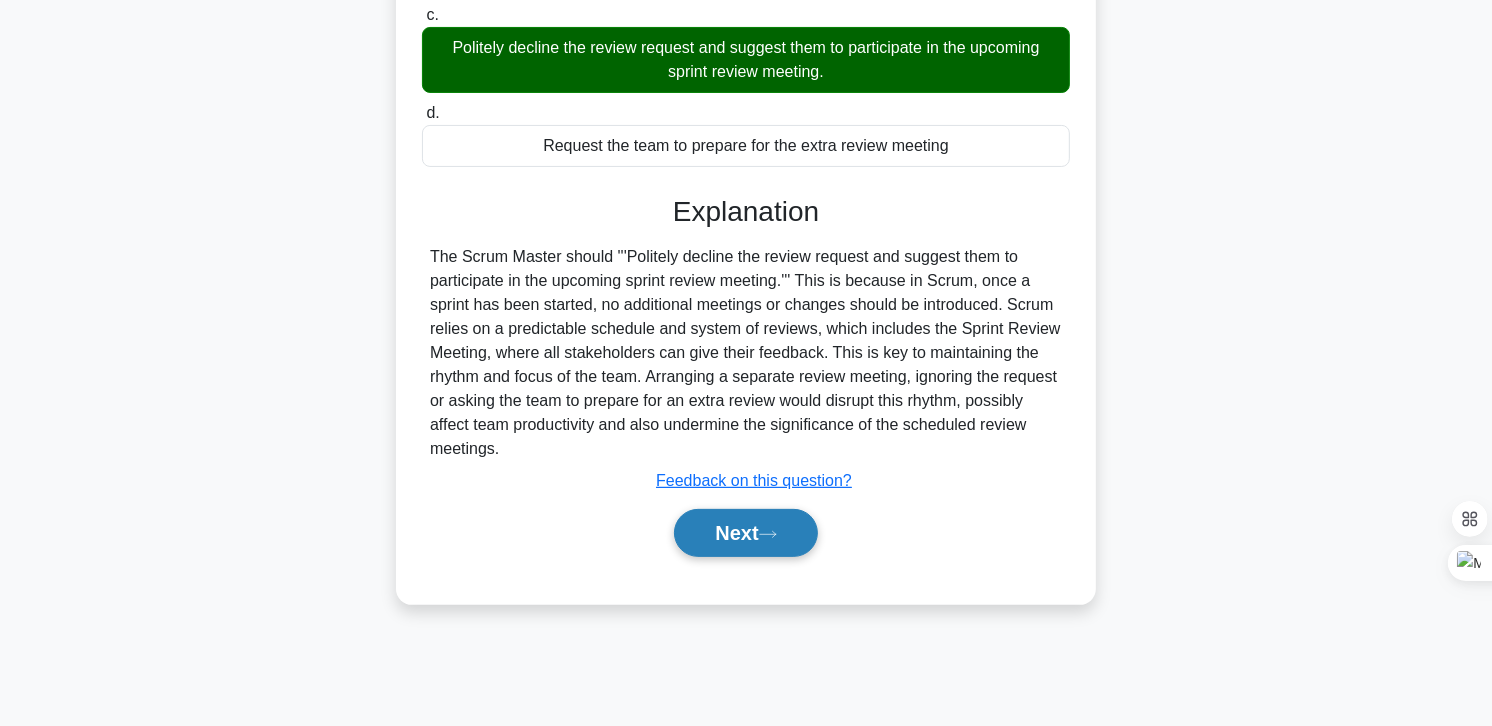 click on "Next" at bounding box center [745, 533] 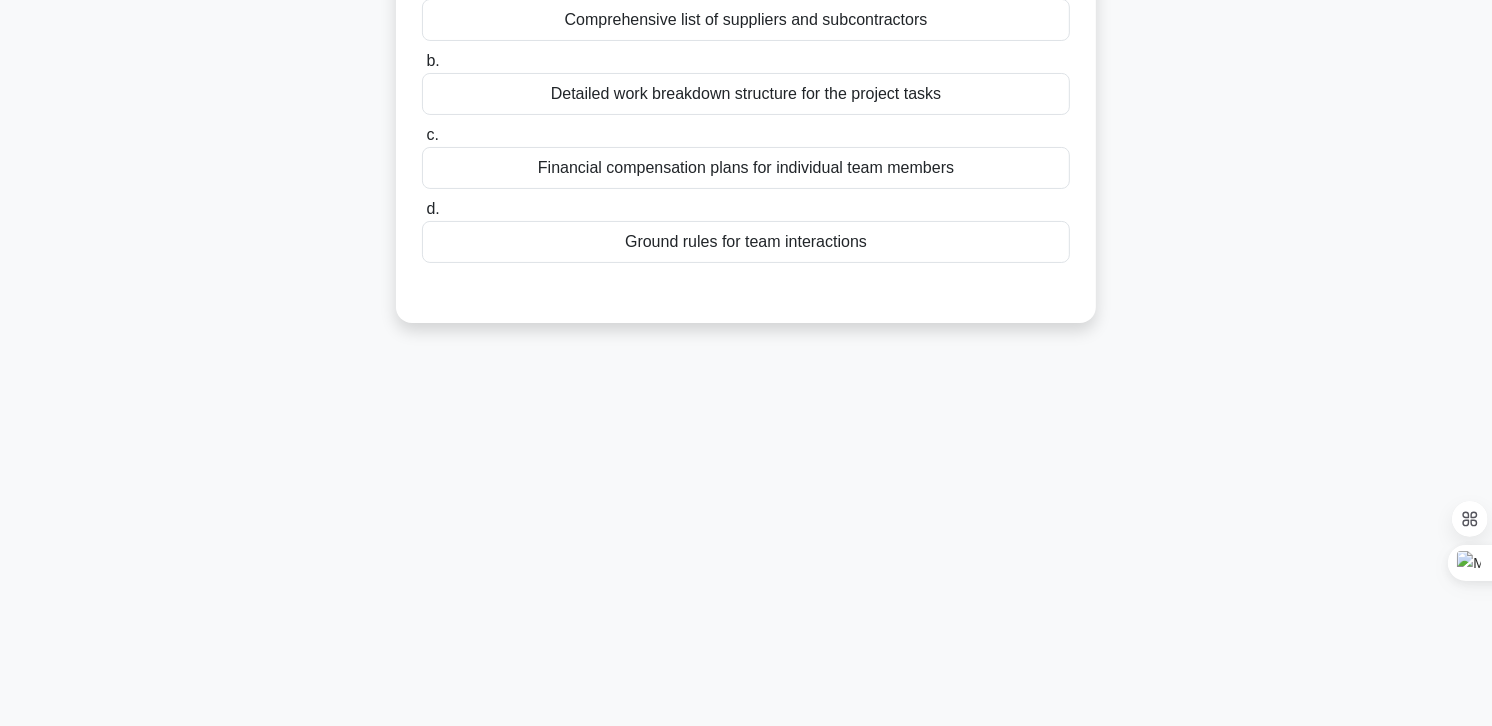 scroll, scrollTop: 20, scrollLeft: 0, axis: vertical 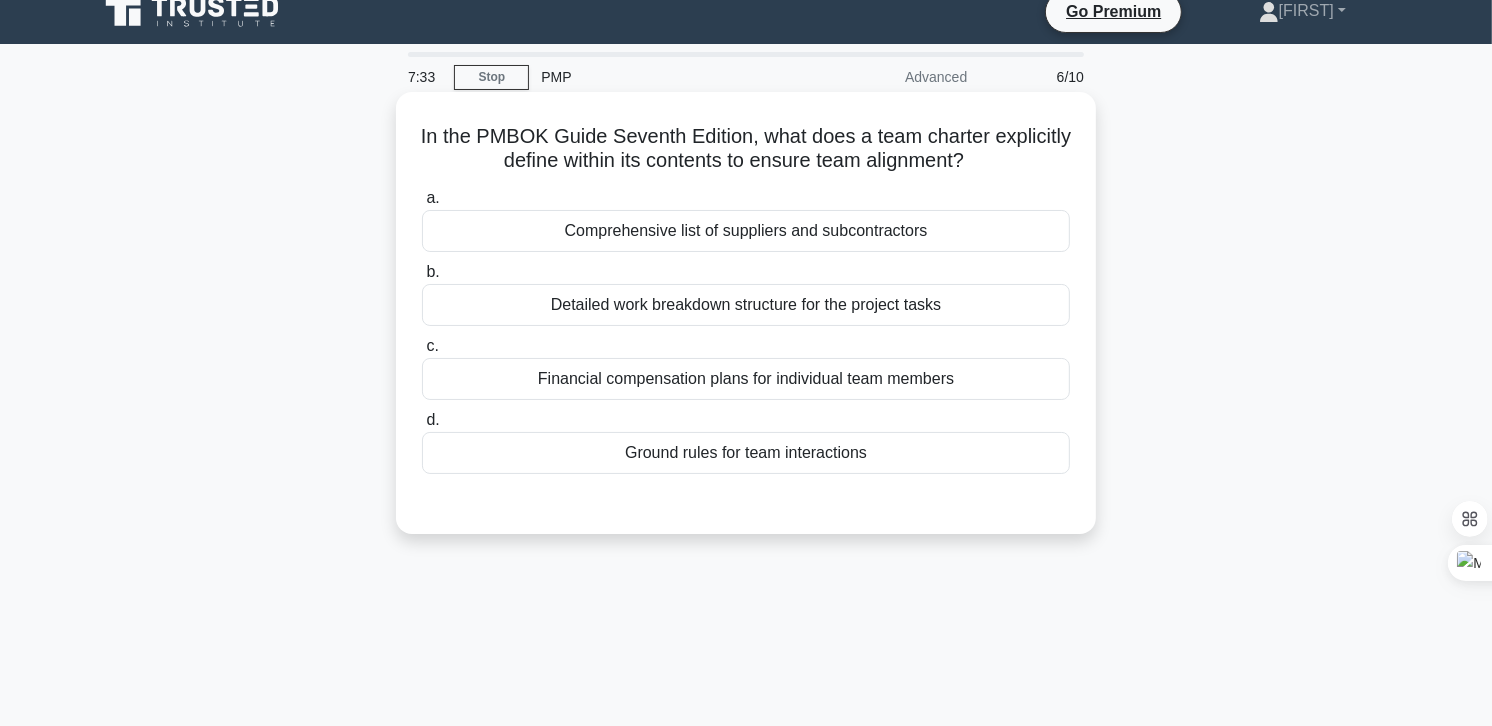 click on "Ground rules for team interactions" at bounding box center [746, 453] 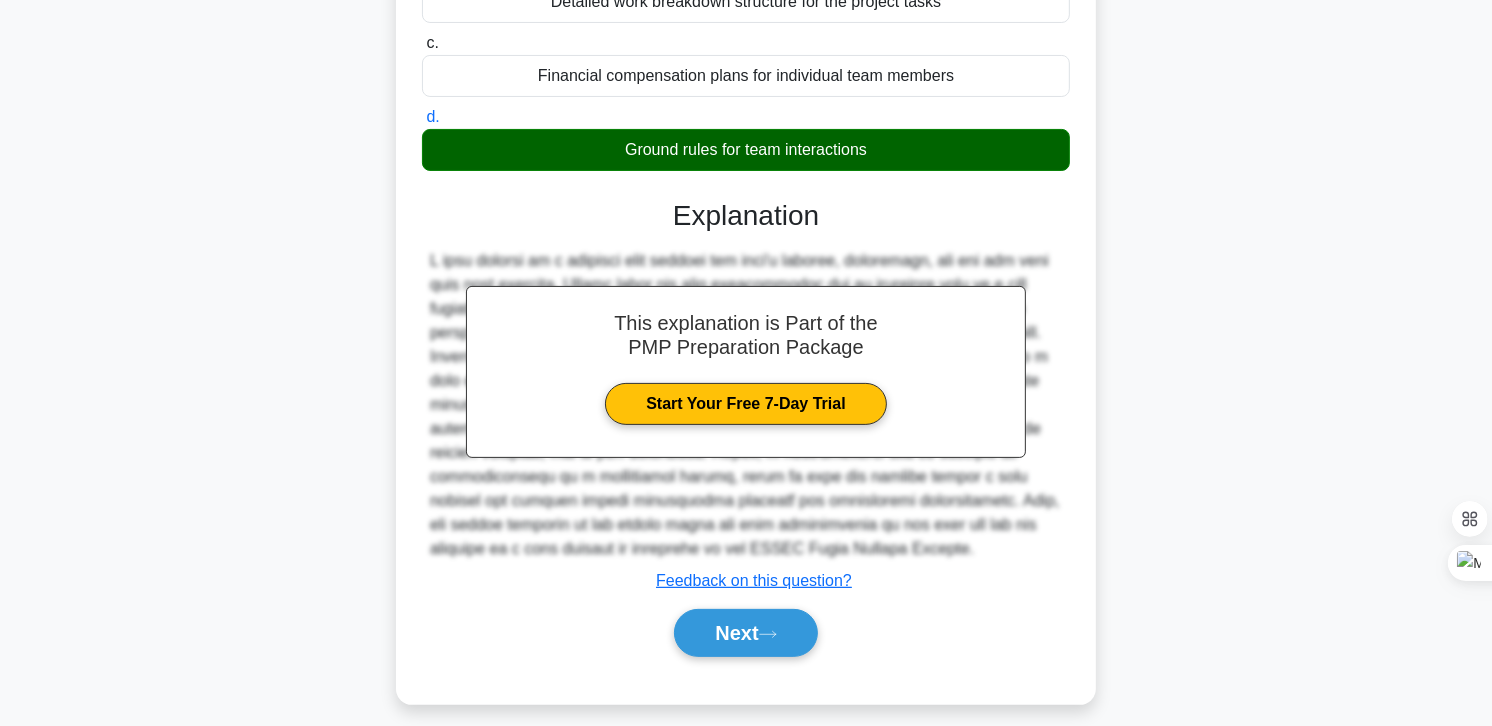 scroll, scrollTop: 353, scrollLeft: 0, axis: vertical 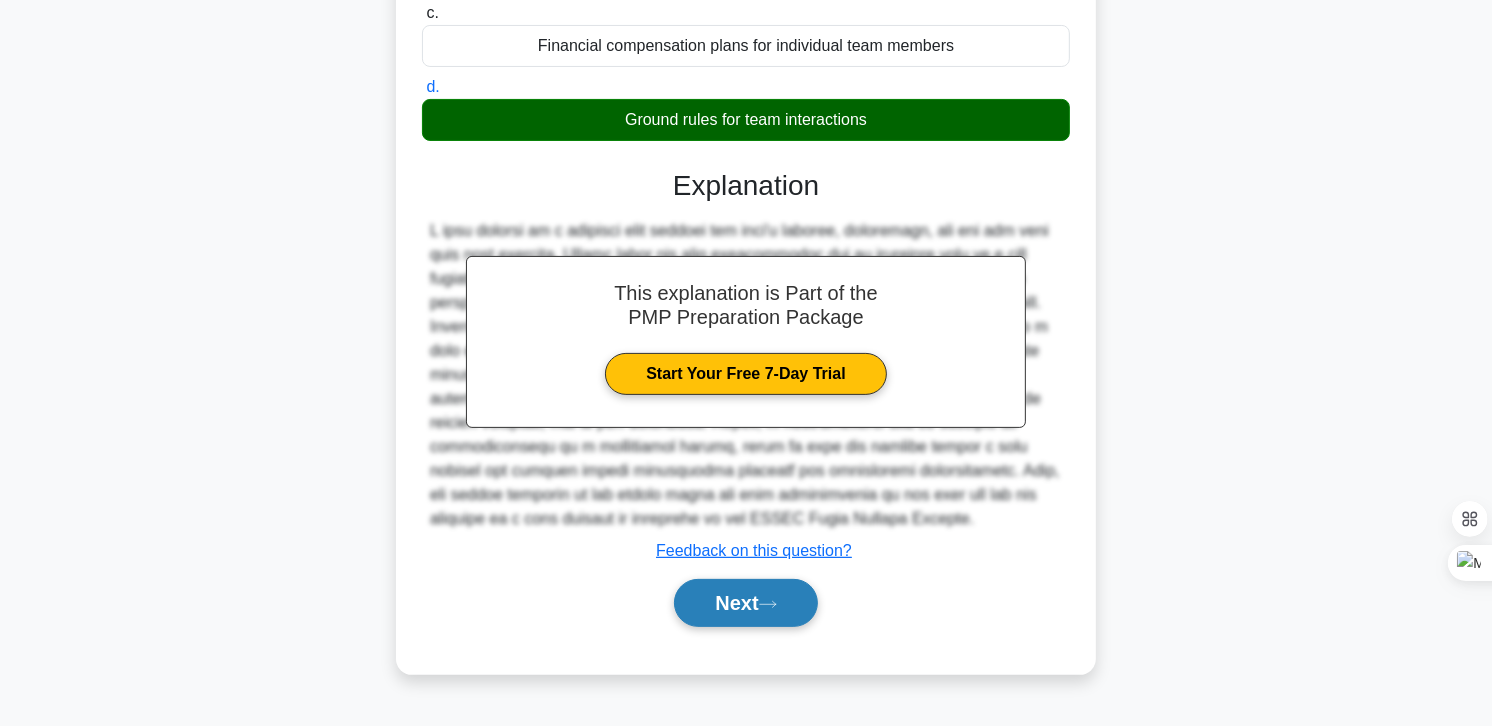 click on "Next" at bounding box center [745, 603] 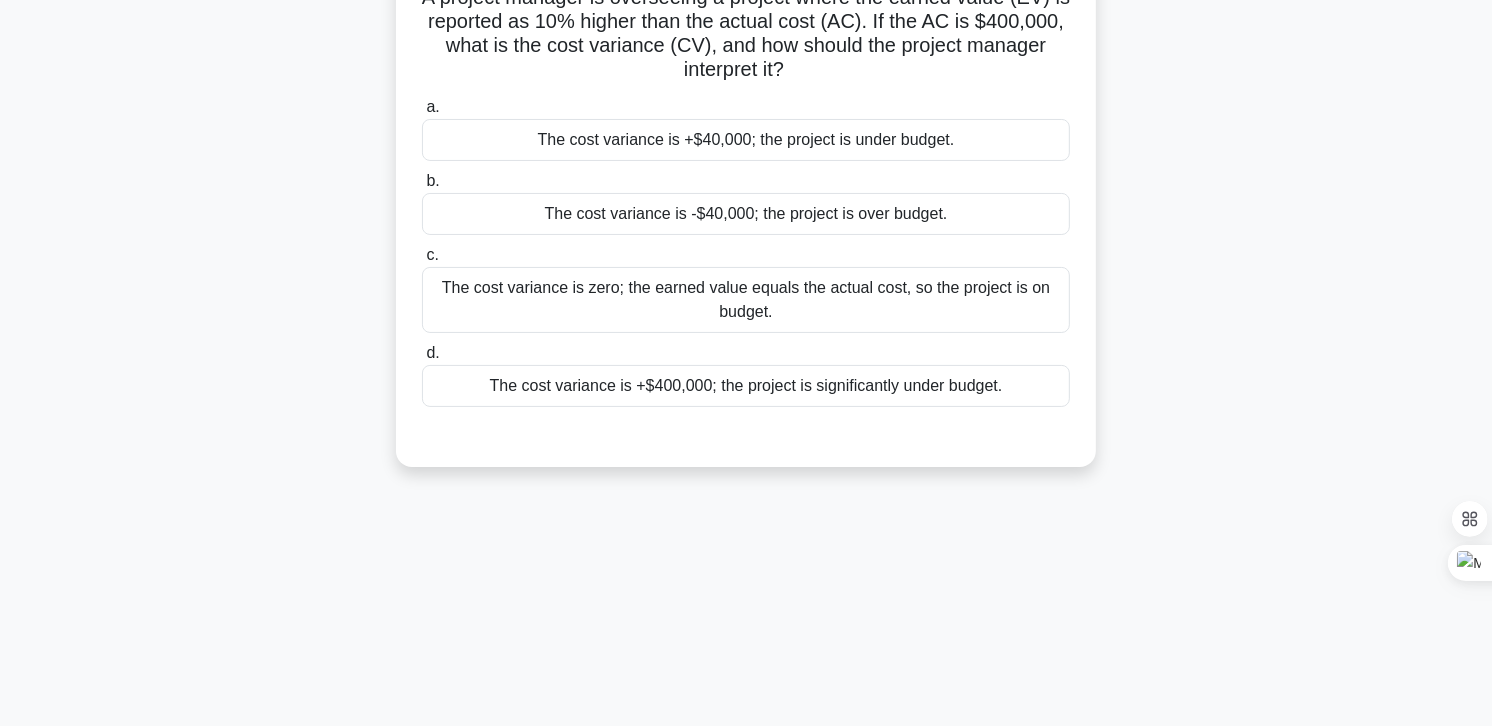 scroll, scrollTop: 20, scrollLeft: 0, axis: vertical 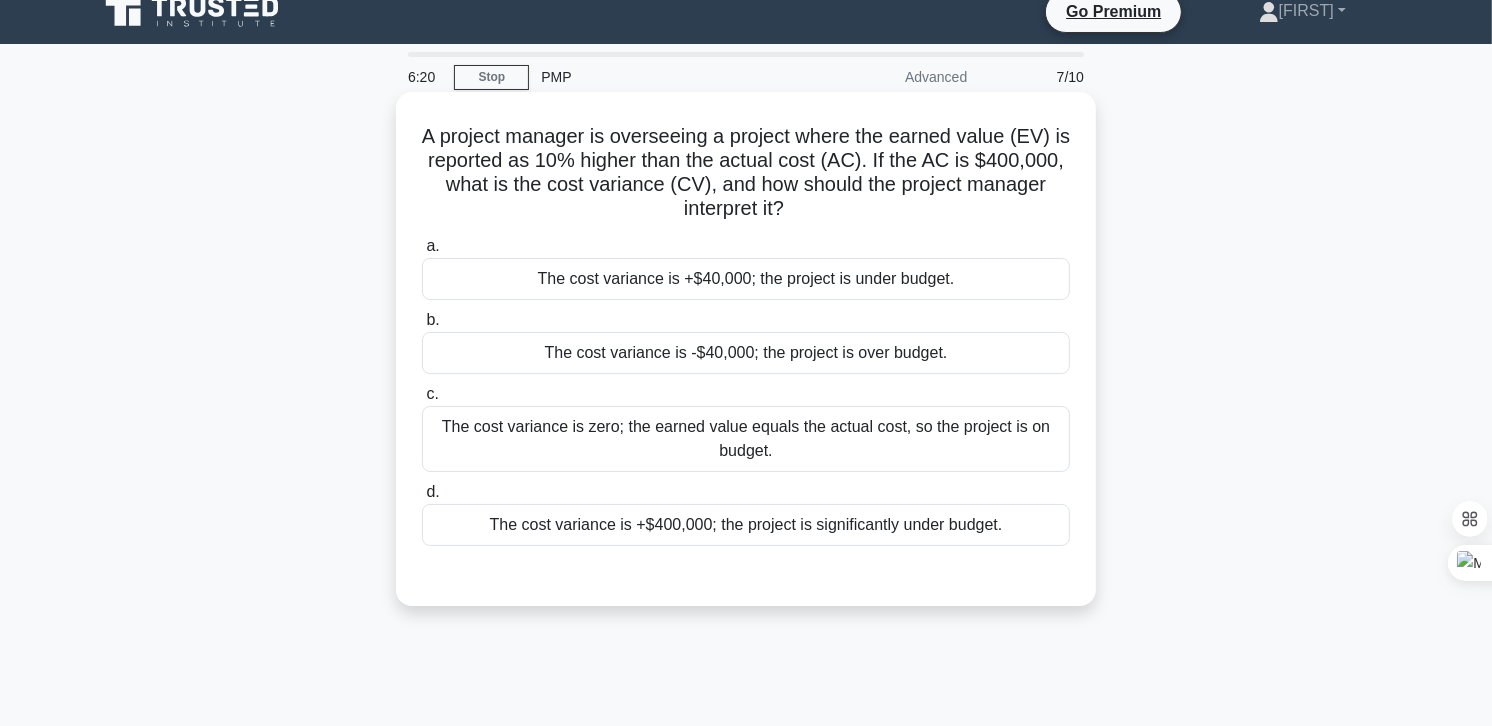 click on "The cost variance is +$40,000; the project is under budget." at bounding box center (746, 279) 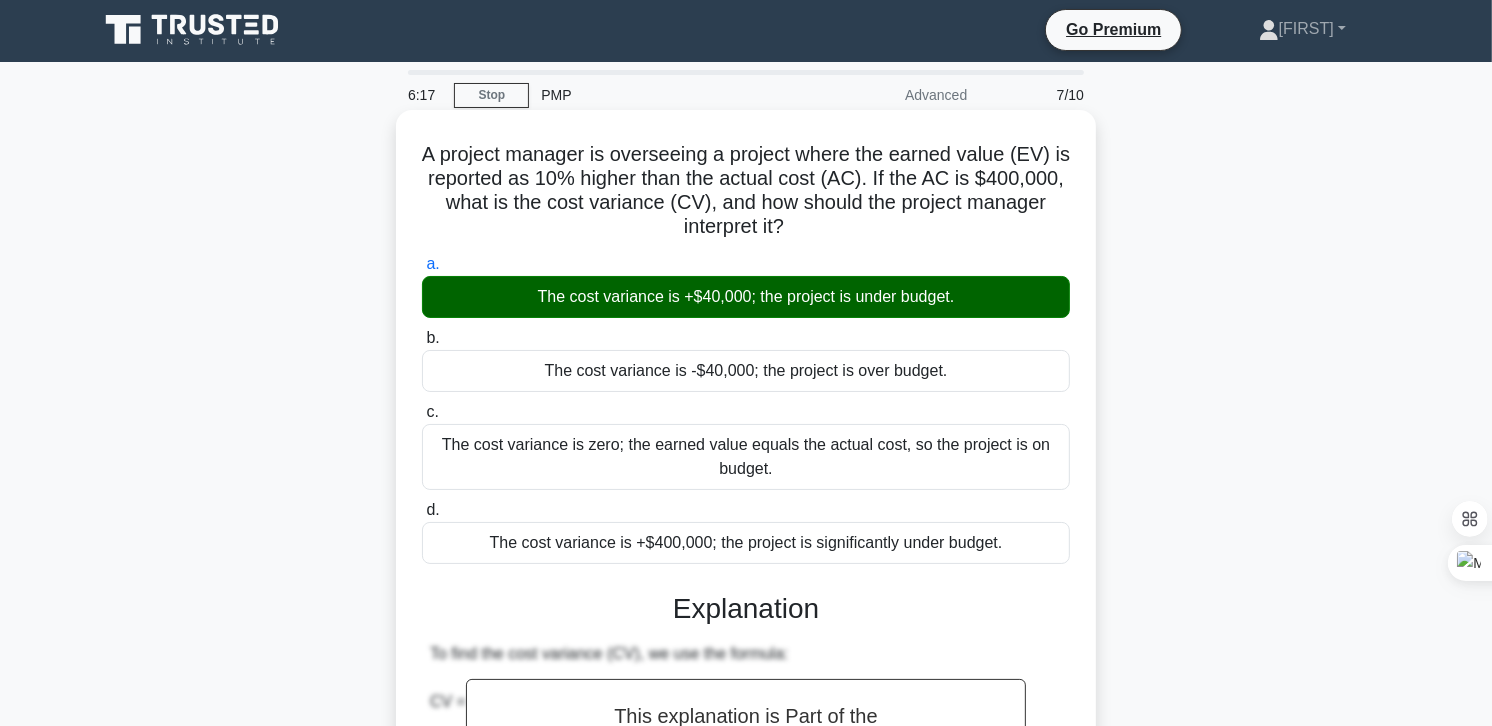 scroll, scrollTop: 0, scrollLeft: 0, axis: both 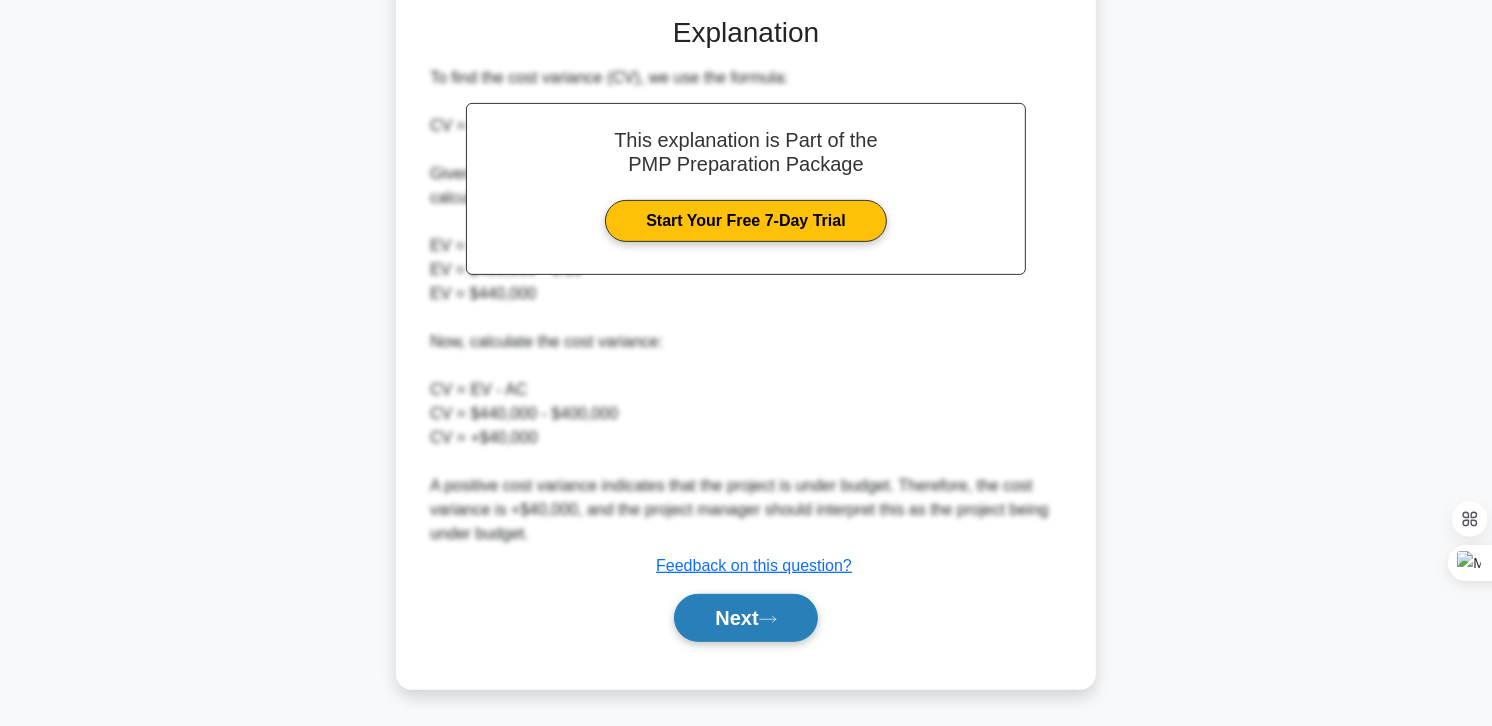 drag, startPoint x: 745, startPoint y: 618, endPoint x: 758, endPoint y: 621, distance: 13.341664 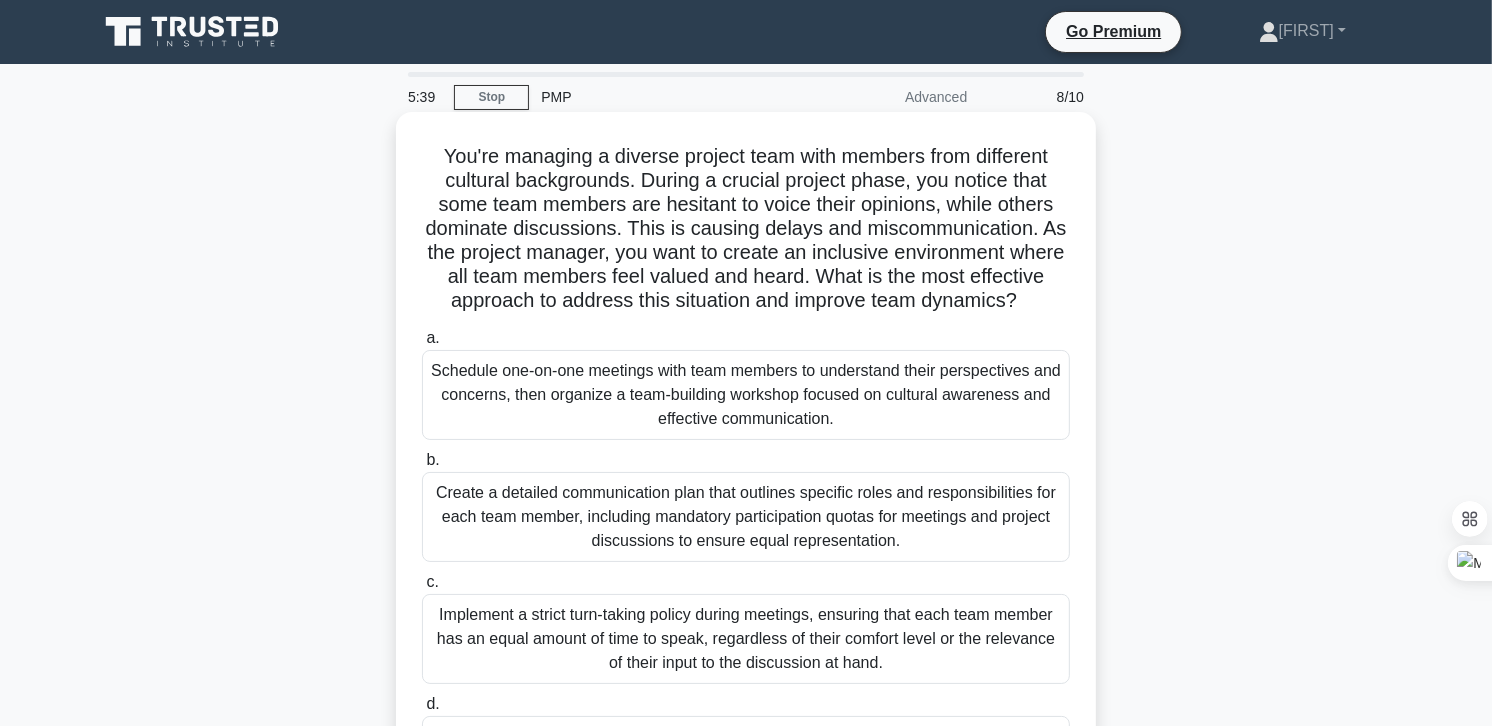 scroll, scrollTop: 111, scrollLeft: 0, axis: vertical 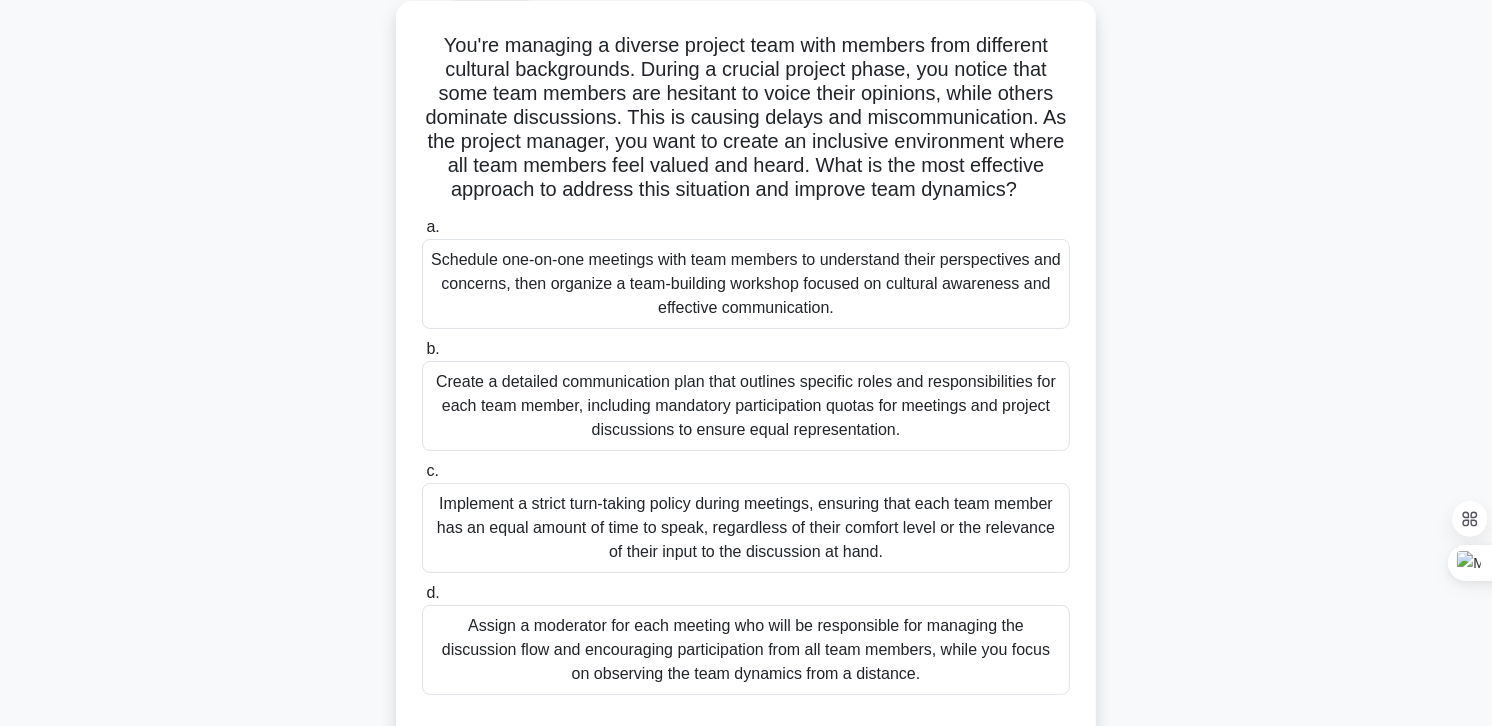 click on "Schedule one-on-one meetings with team members to understand their perspectives and concerns, then organize a team-building workshop focused on cultural awareness and effective communication." at bounding box center (746, 284) 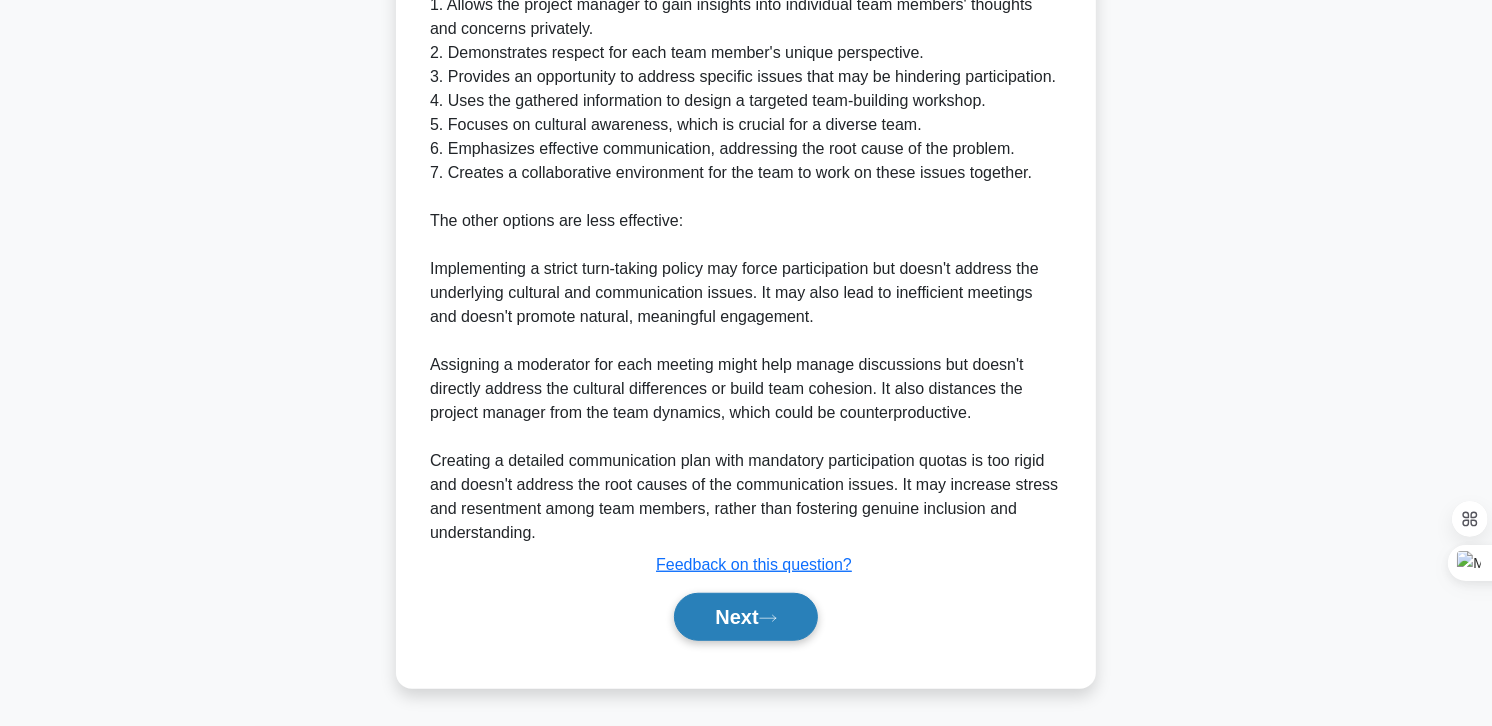 click 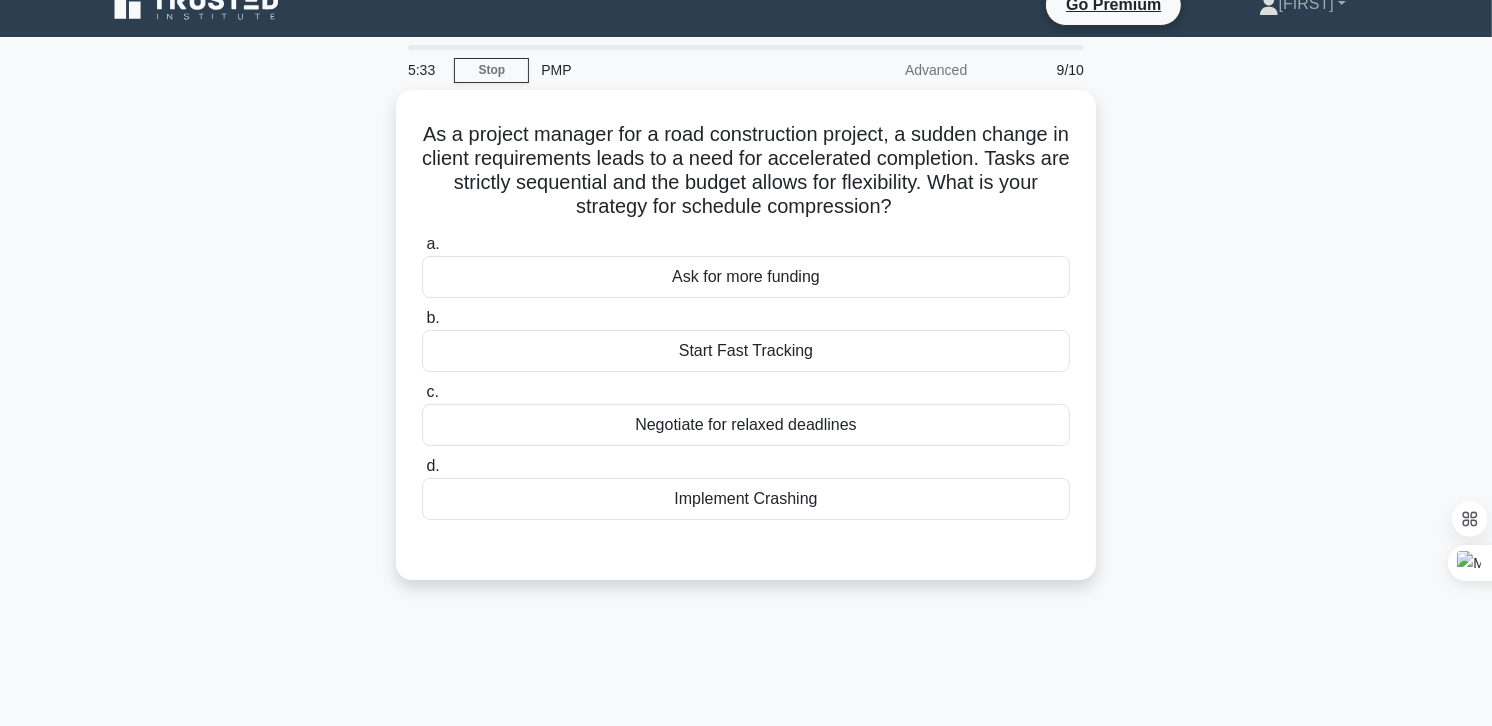 scroll, scrollTop: 0, scrollLeft: 0, axis: both 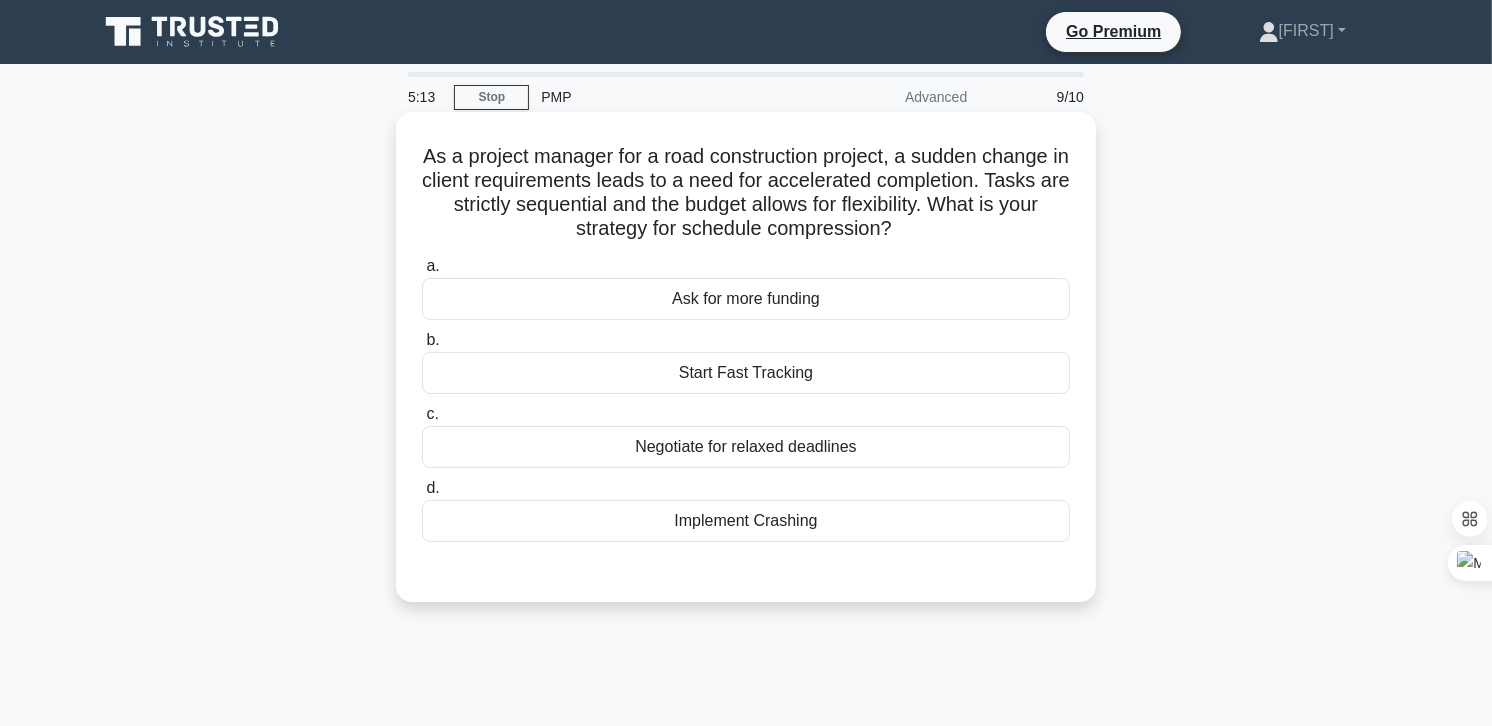 click on "Implement Crashing" at bounding box center [746, 521] 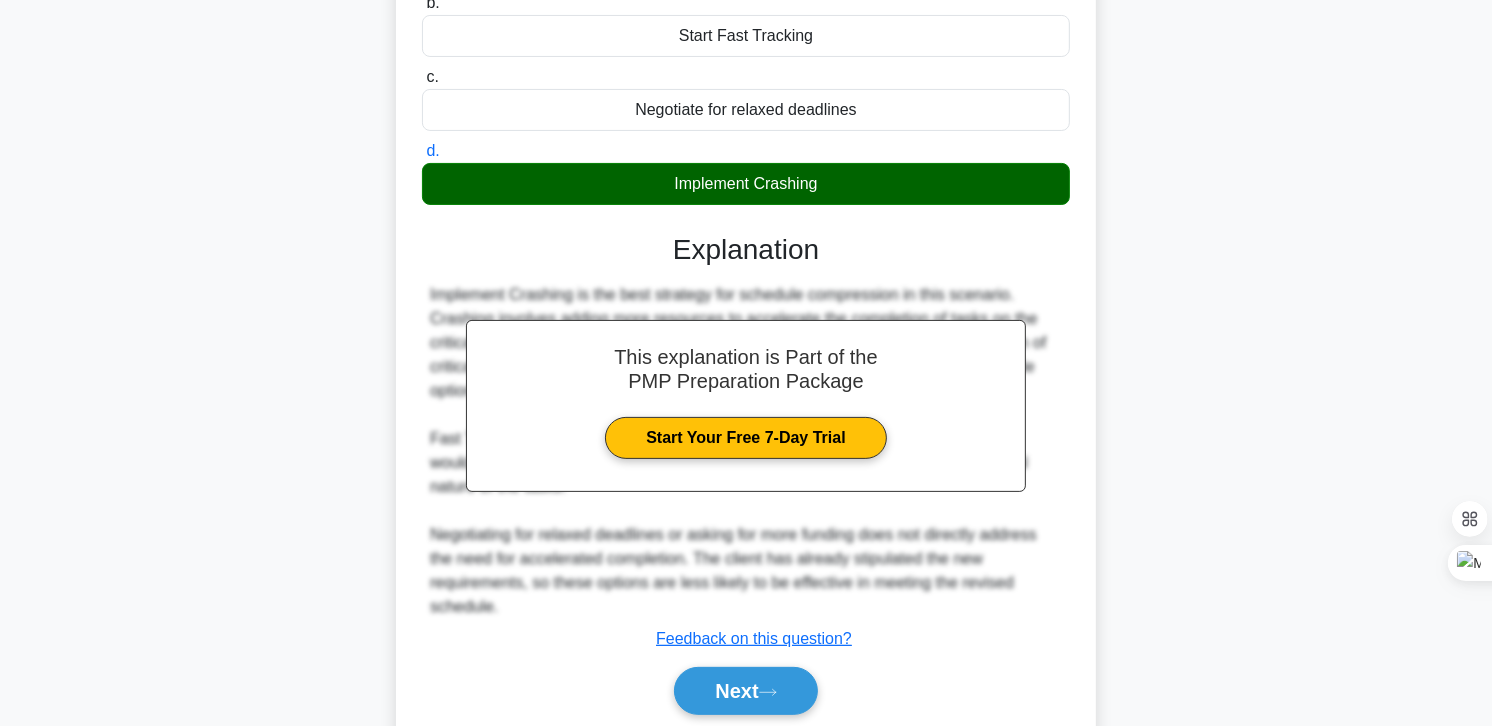 scroll, scrollTop: 411, scrollLeft: 0, axis: vertical 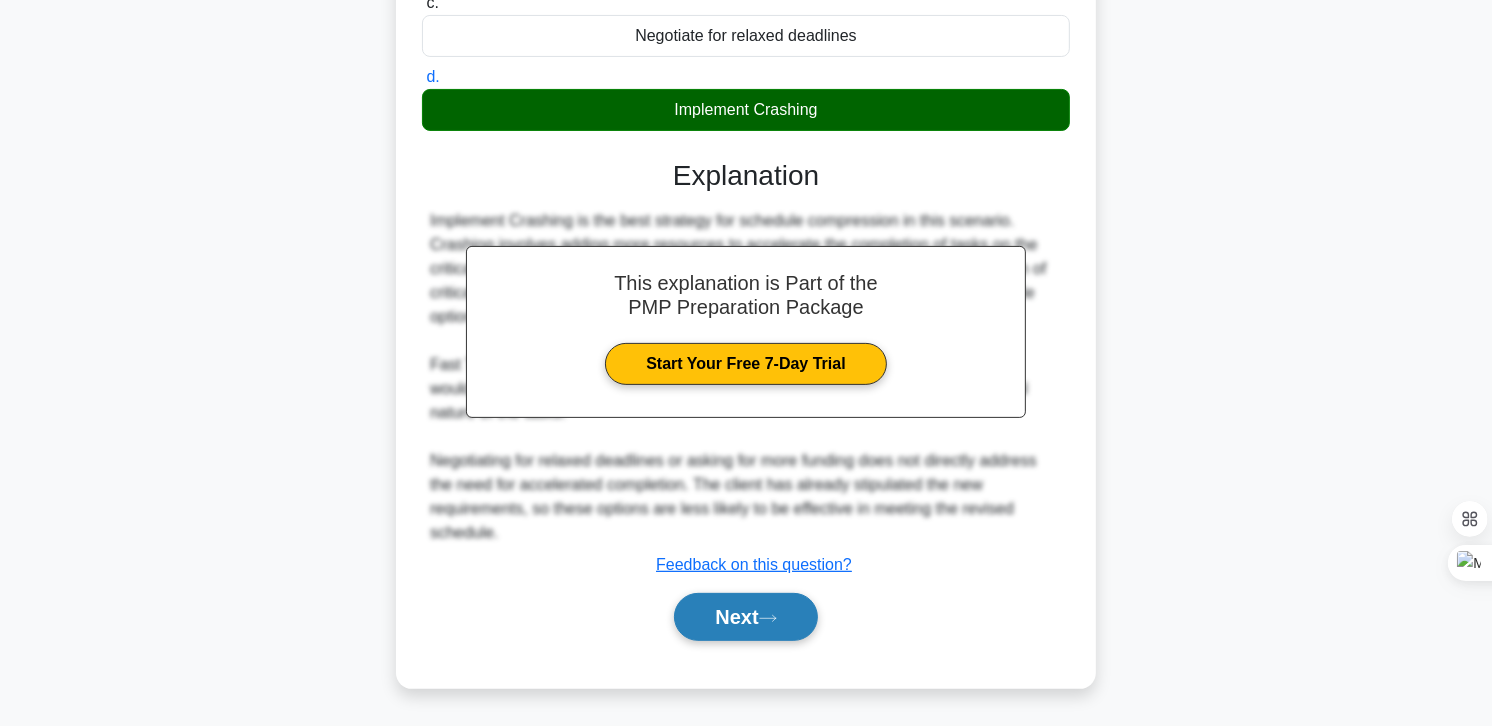 click on "Next" at bounding box center [745, 617] 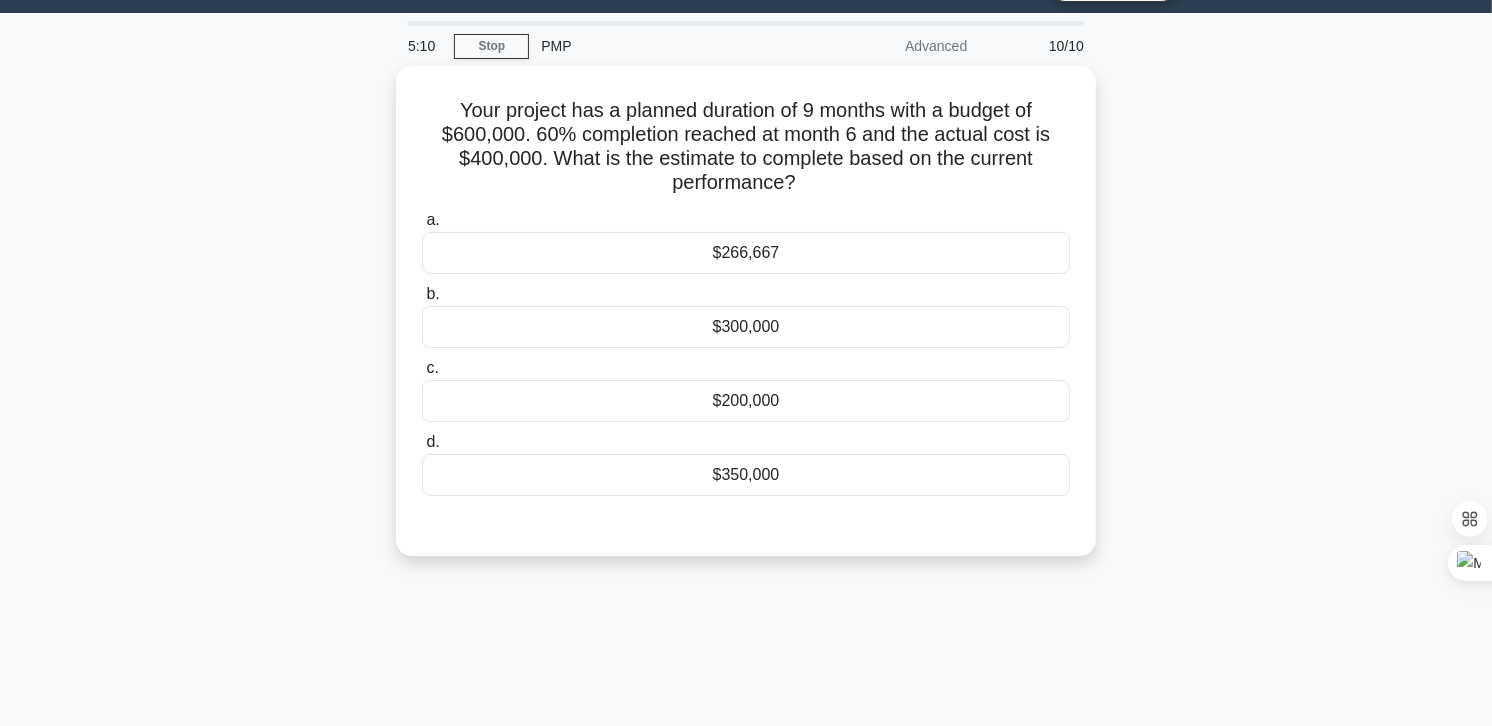 scroll, scrollTop: 0, scrollLeft: 0, axis: both 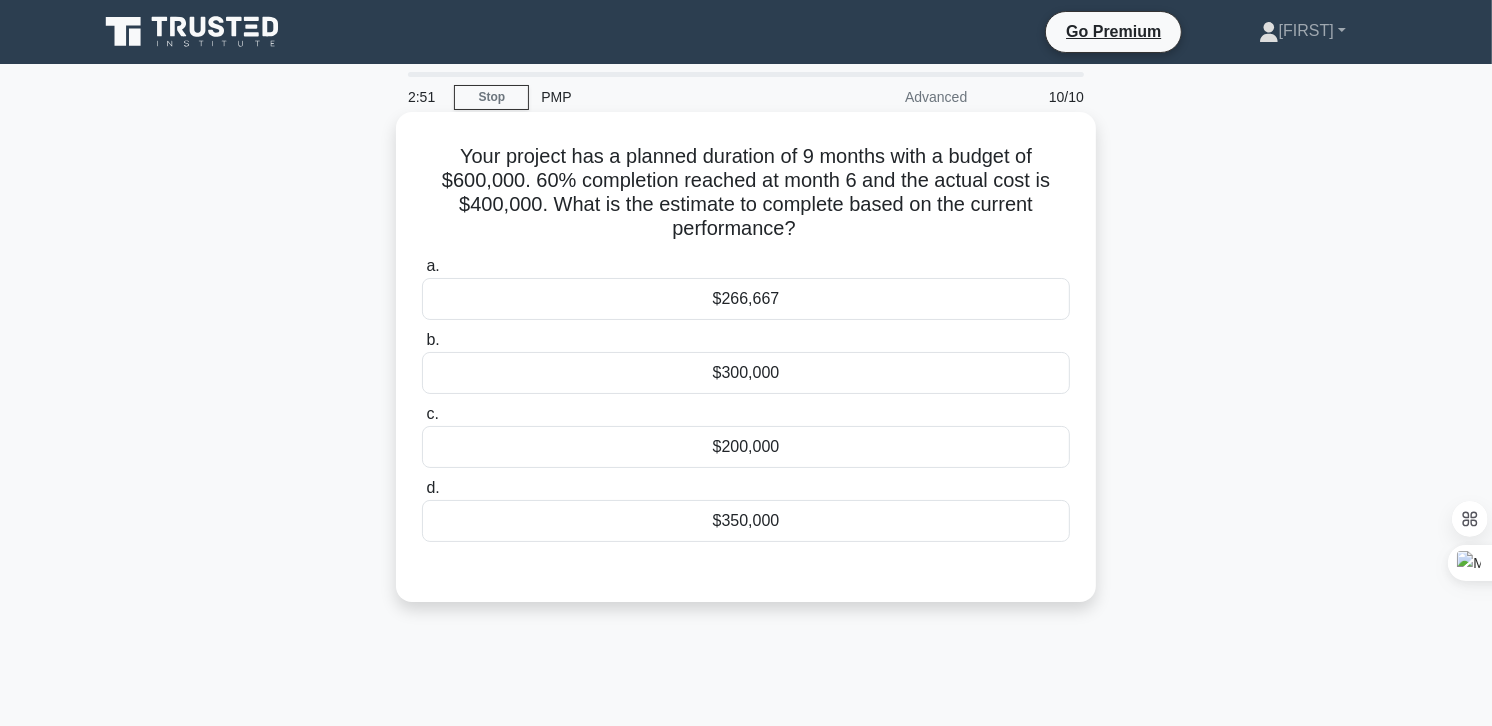 click on "$266,667" at bounding box center (746, 299) 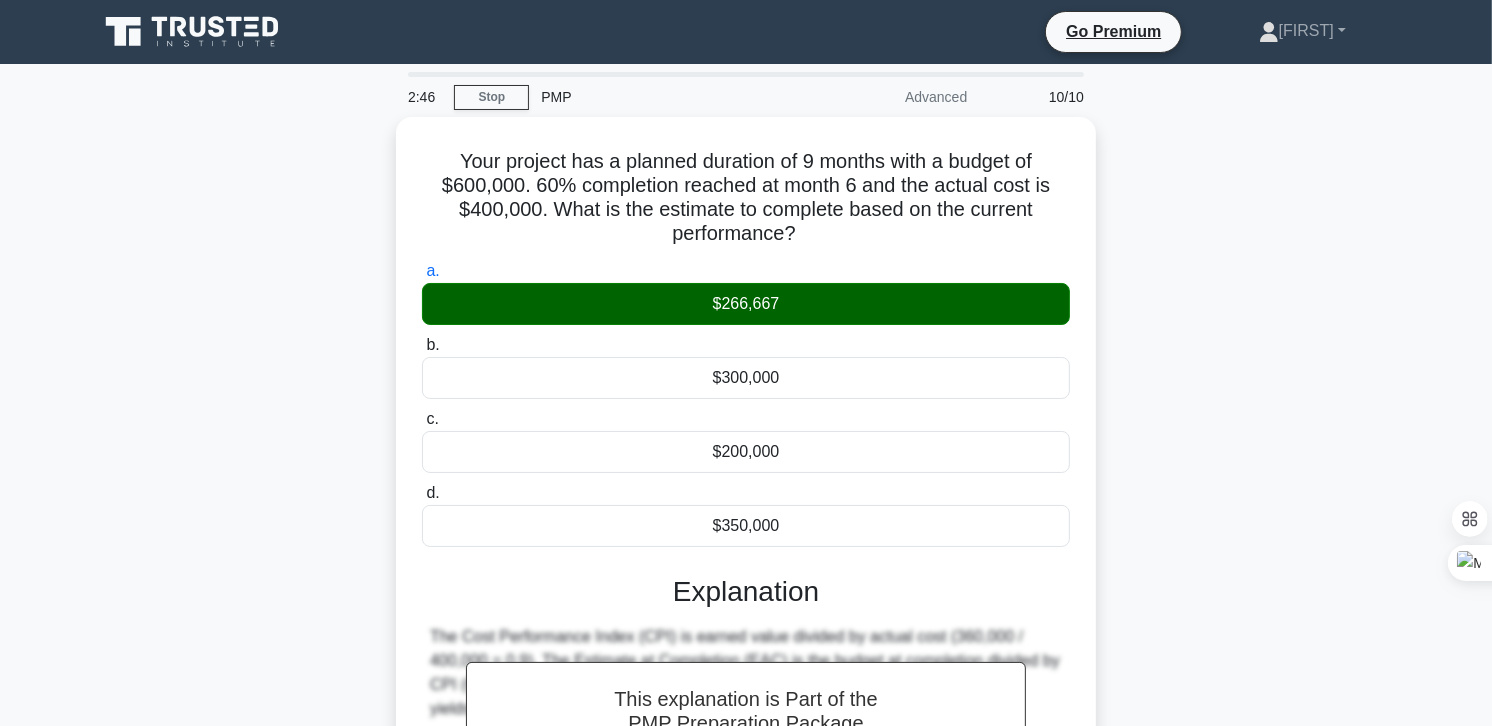 scroll, scrollTop: 111, scrollLeft: 0, axis: vertical 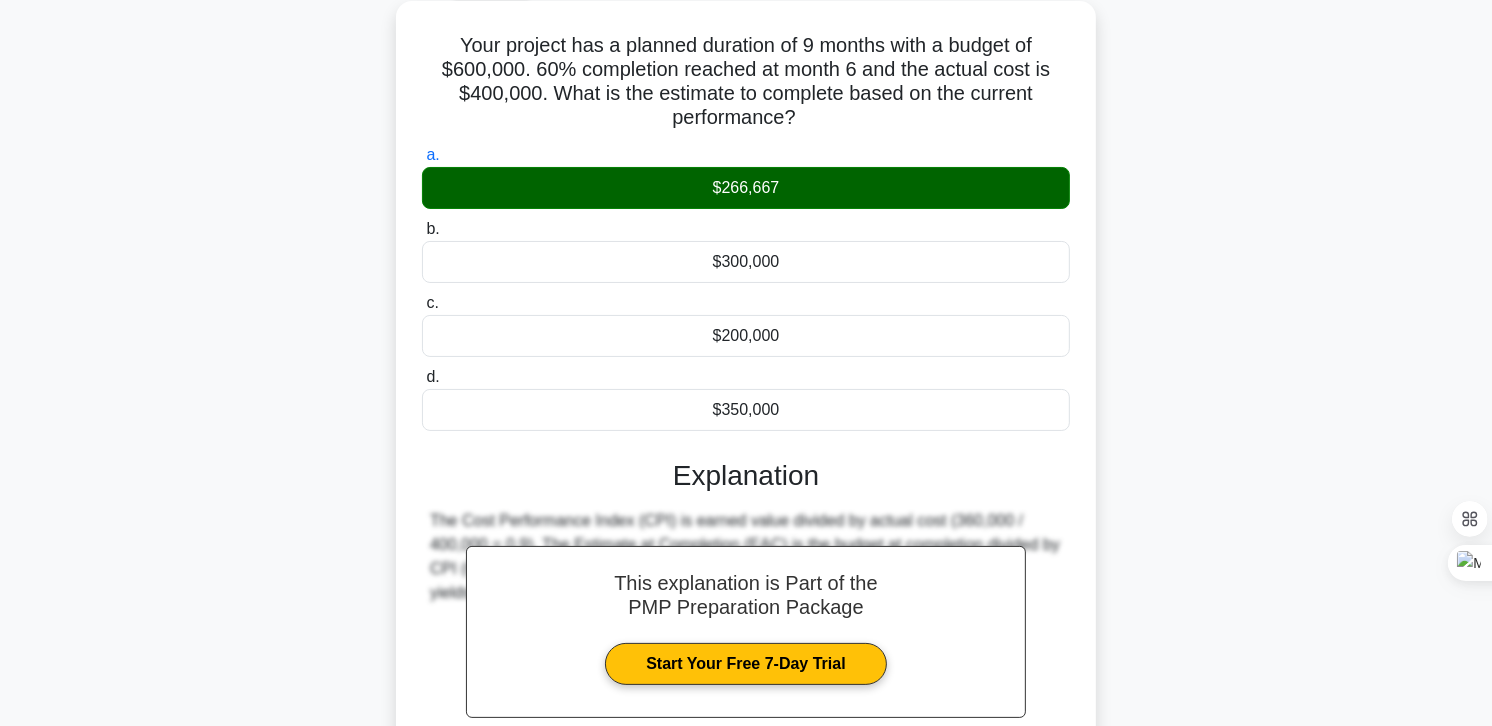 drag, startPoint x: 448, startPoint y: 41, endPoint x: 862, endPoint y: 400, distance: 547.97534 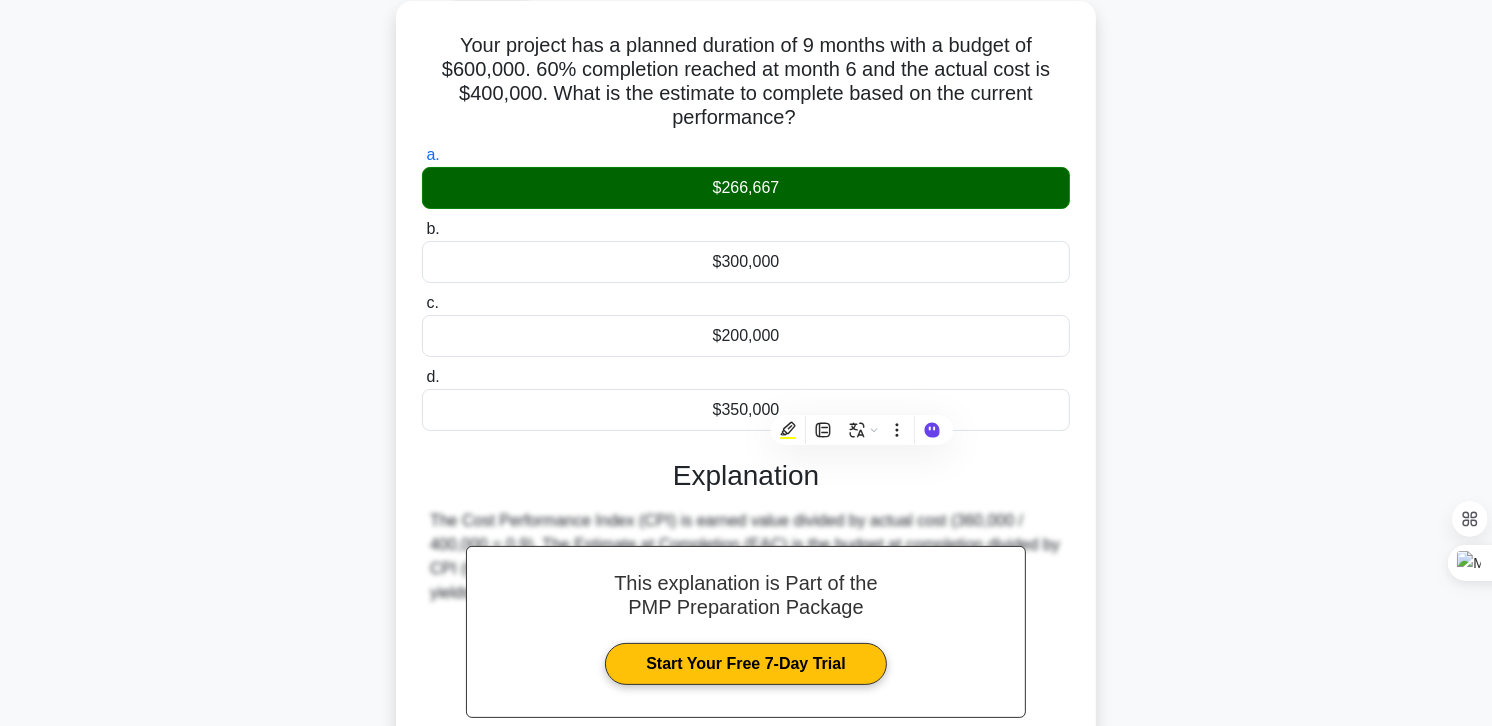 copy on "Your project has a planned duration of 9 months with a budget of $600,000. 60% completion reached at month 6 and the actual cost is $400,000. What is the estimate to complete based on the current performance?
.spinner_0XTQ{transform-origin:center;animation:spinner_y6GP .75s linear infinite}@keyframes spinner_y6GP{100%{transform:rotate(360deg)}}
a.
$266,667
b.
$300,000
c.
$200,000
d.
$350,000" 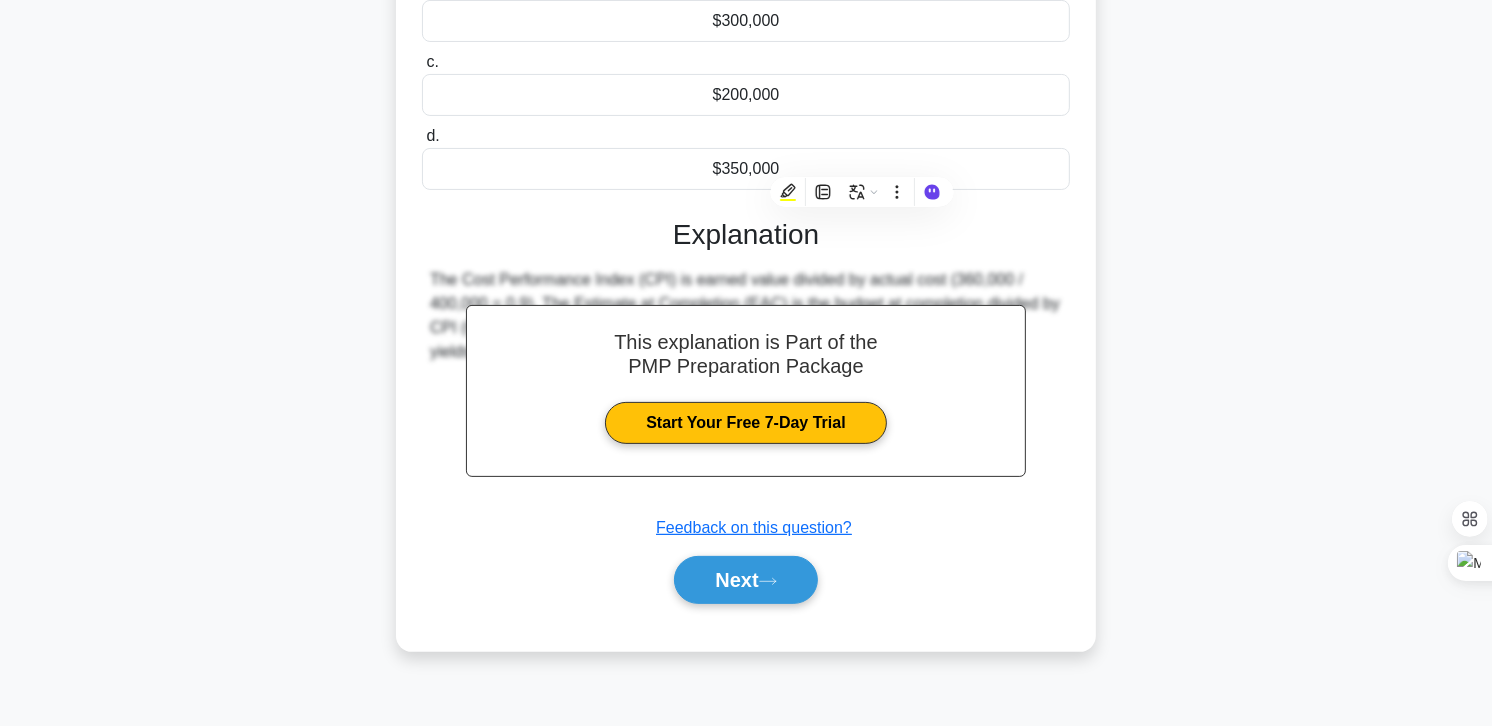scroll, scrollTop: 353, scrollLeft: 0, axis: vertical 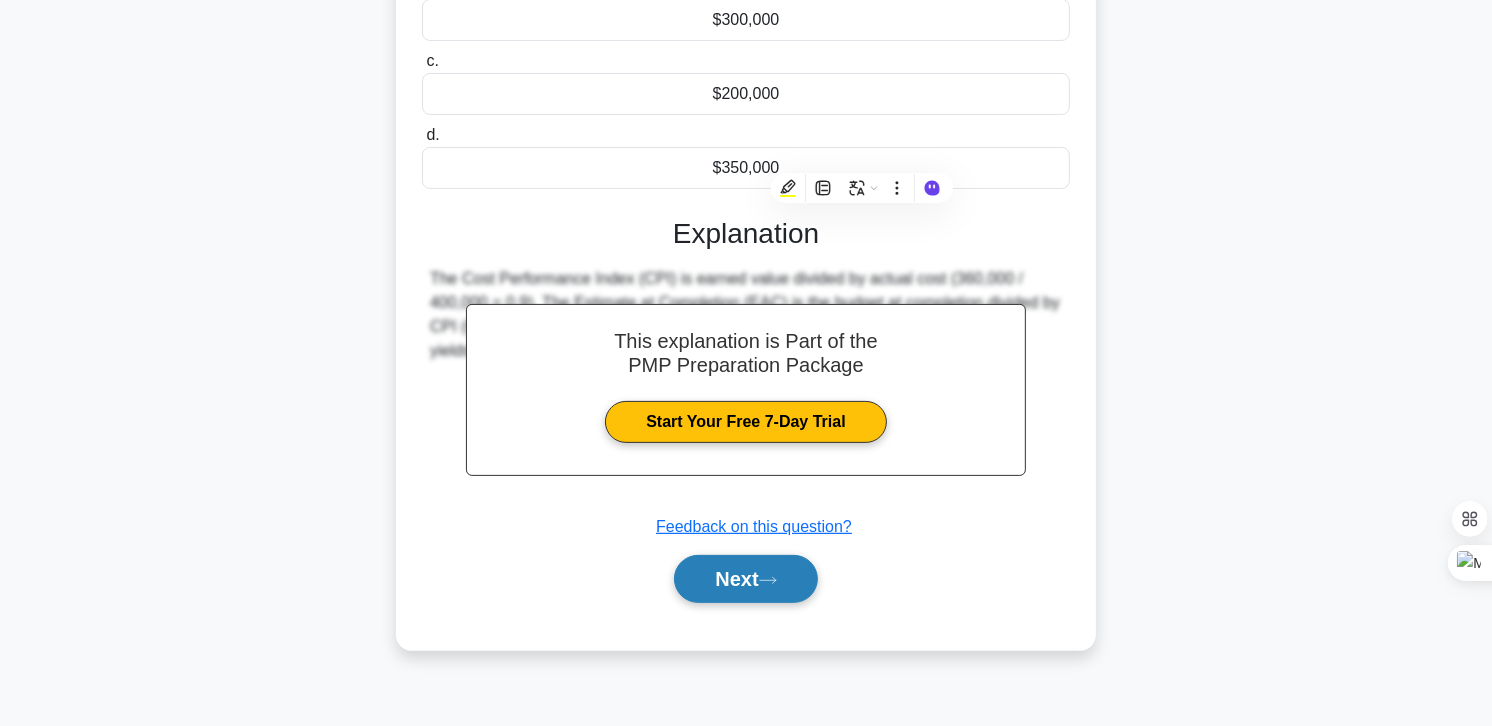 click on "Next" at bounding box center [745, 579] 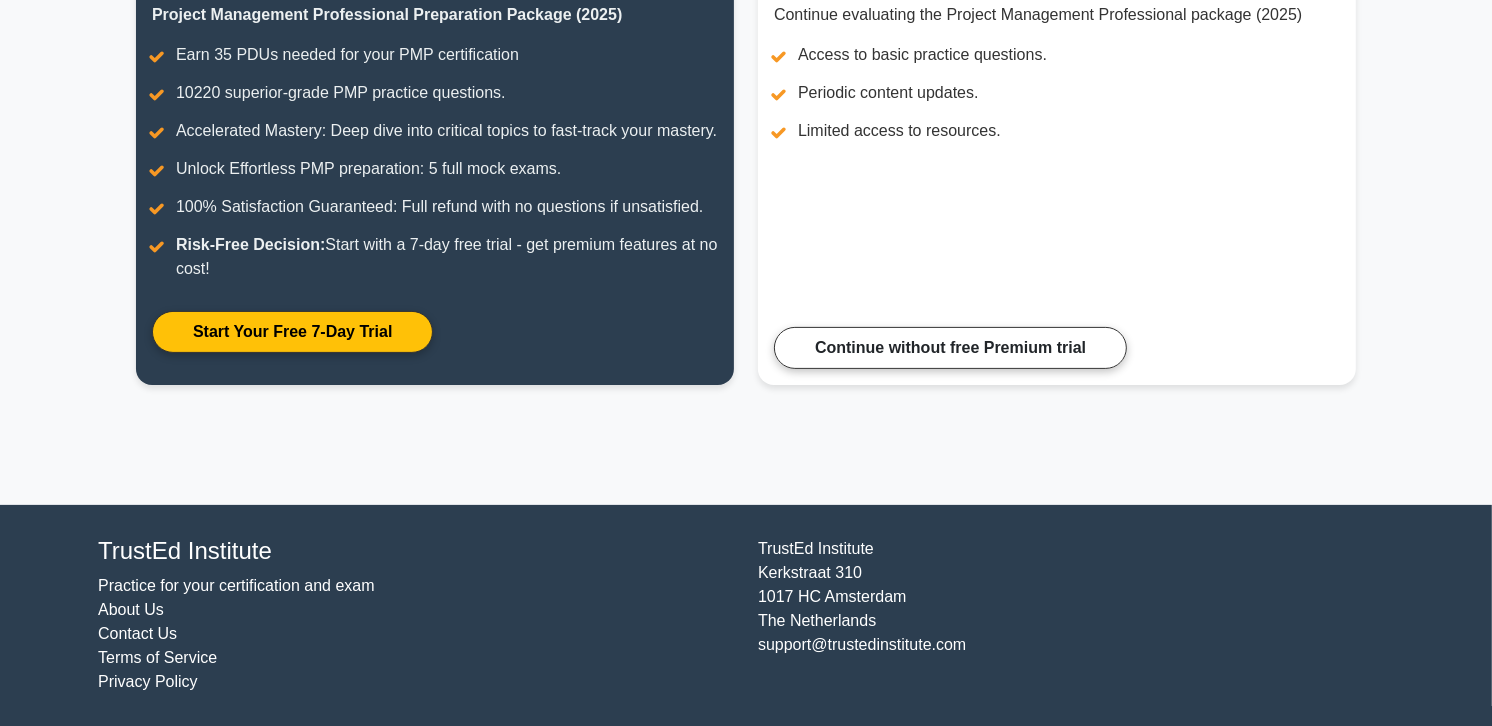 scroll, scrollTop: 334, scrollLeft: 0, axis: vertical 